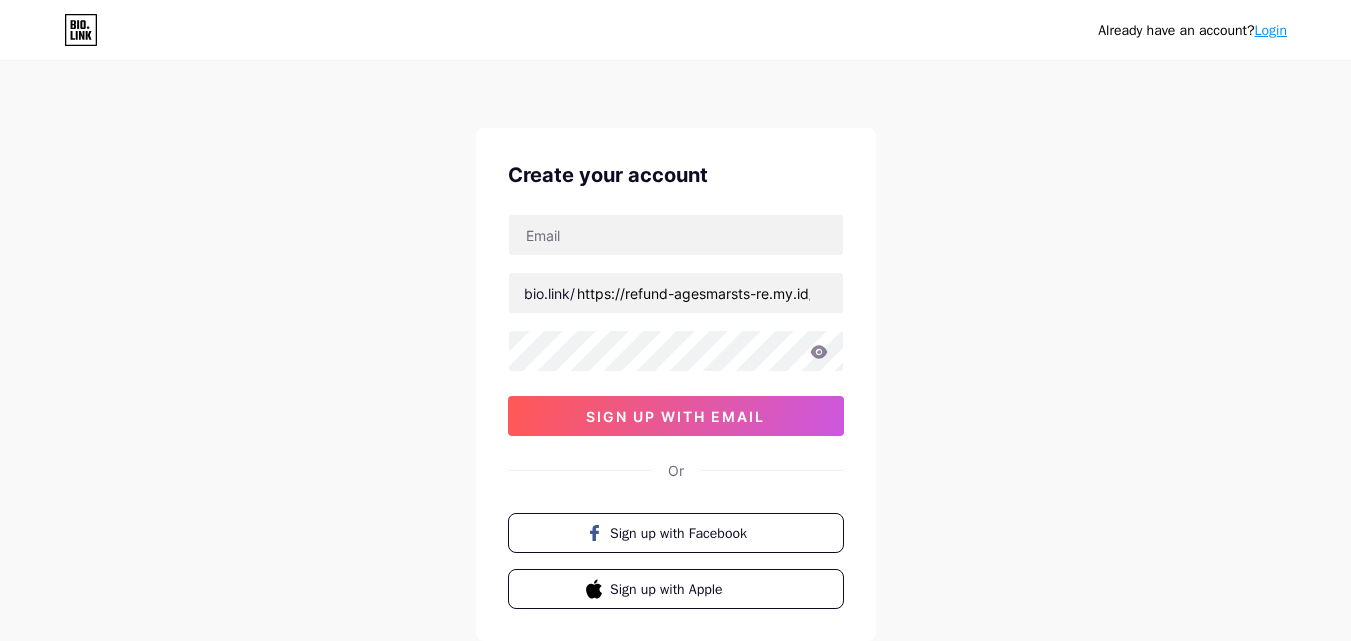 scroll, scrollTop: 0, scrollLeft: 0, axis: both 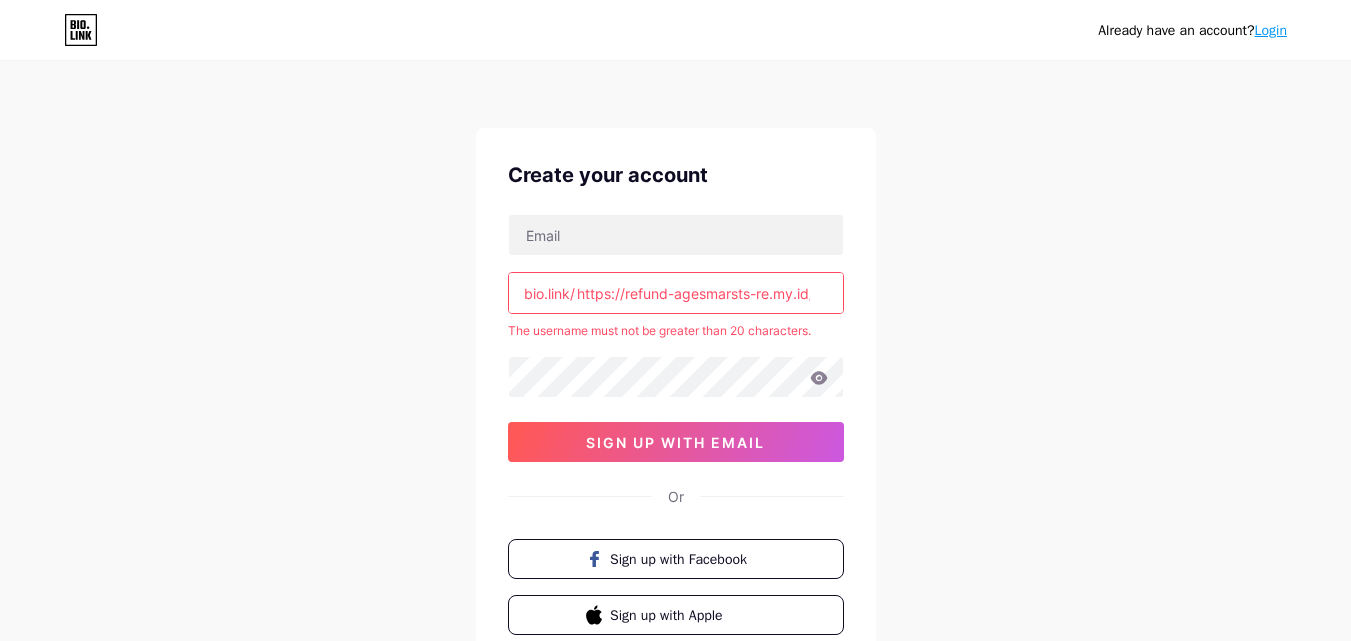 click on "https://refund-agesmarsts-re.my.id/refund/1397" at bounding box center [676, 293] 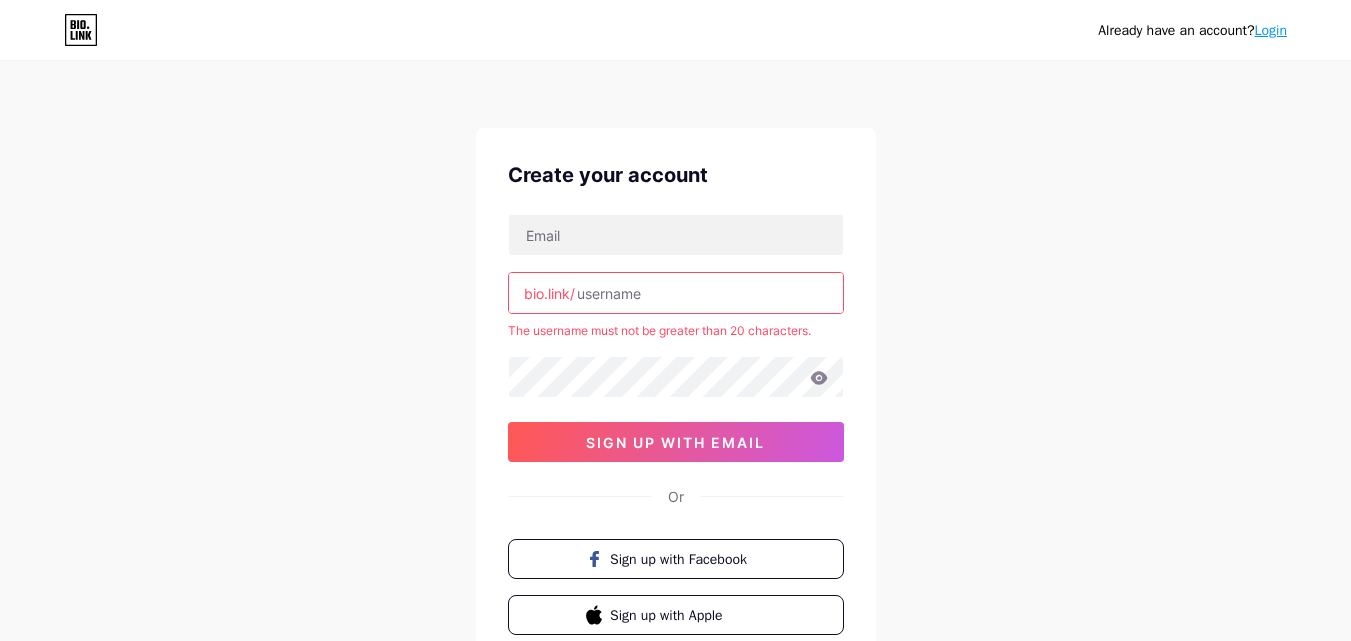 click at bounding box center (676, 293) 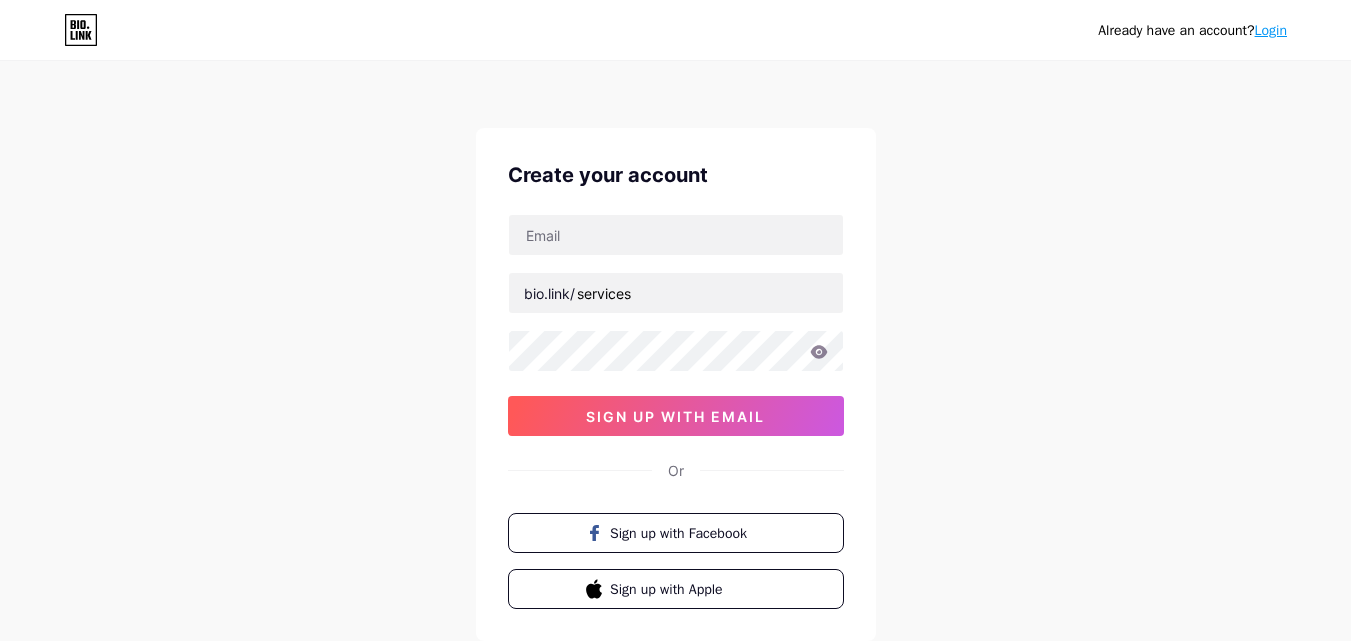 scroll, scrollTop: 0, scrollLeft: 0, axis: both 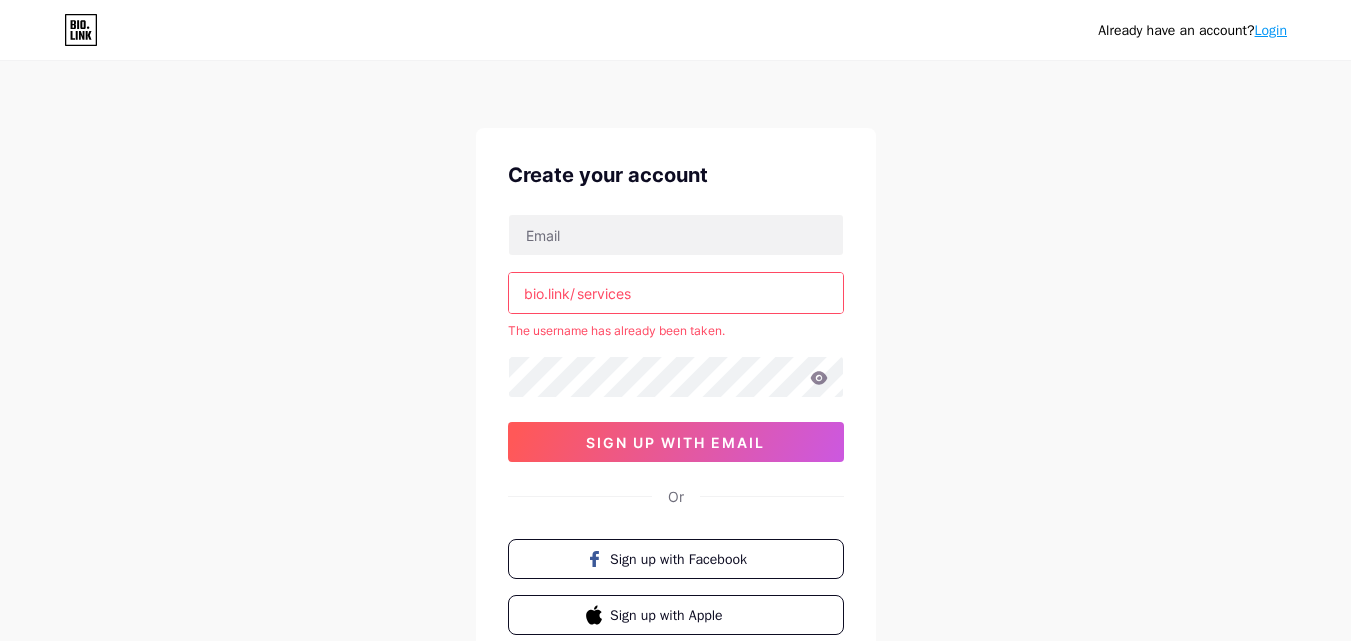 drag, startPoint x: 650, startPoint y: 295, endPoint x: 504, endPoint y: 308, distance: 146.57762 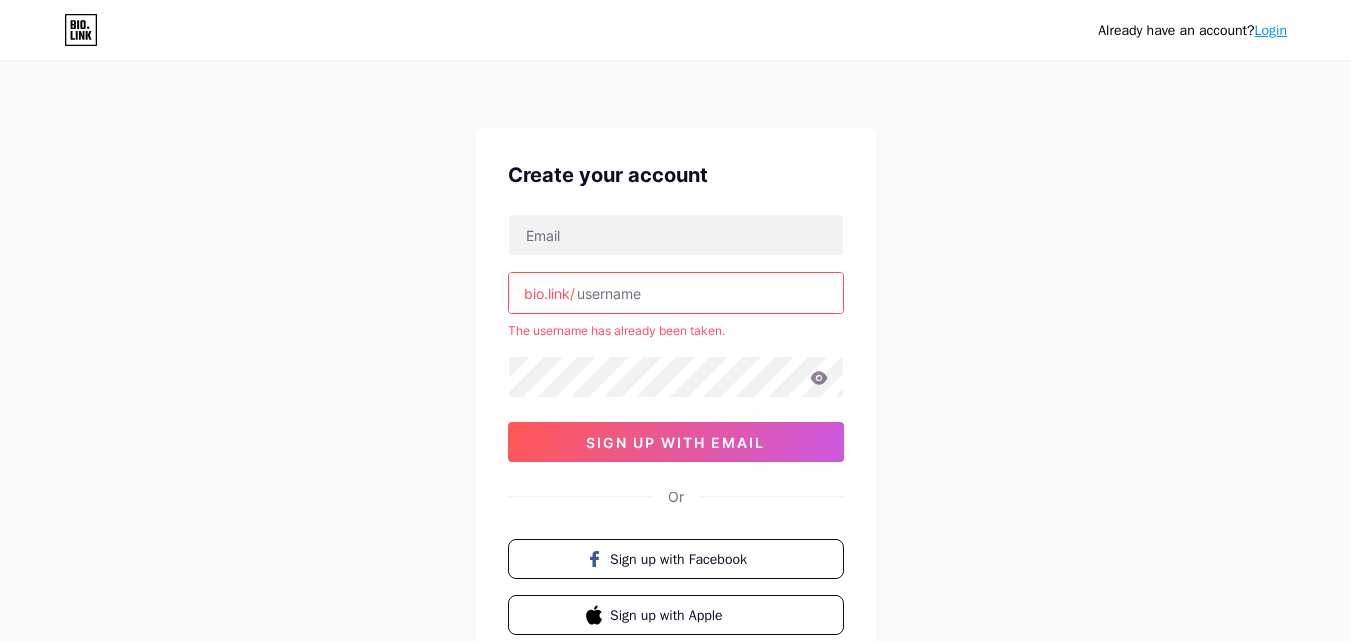type 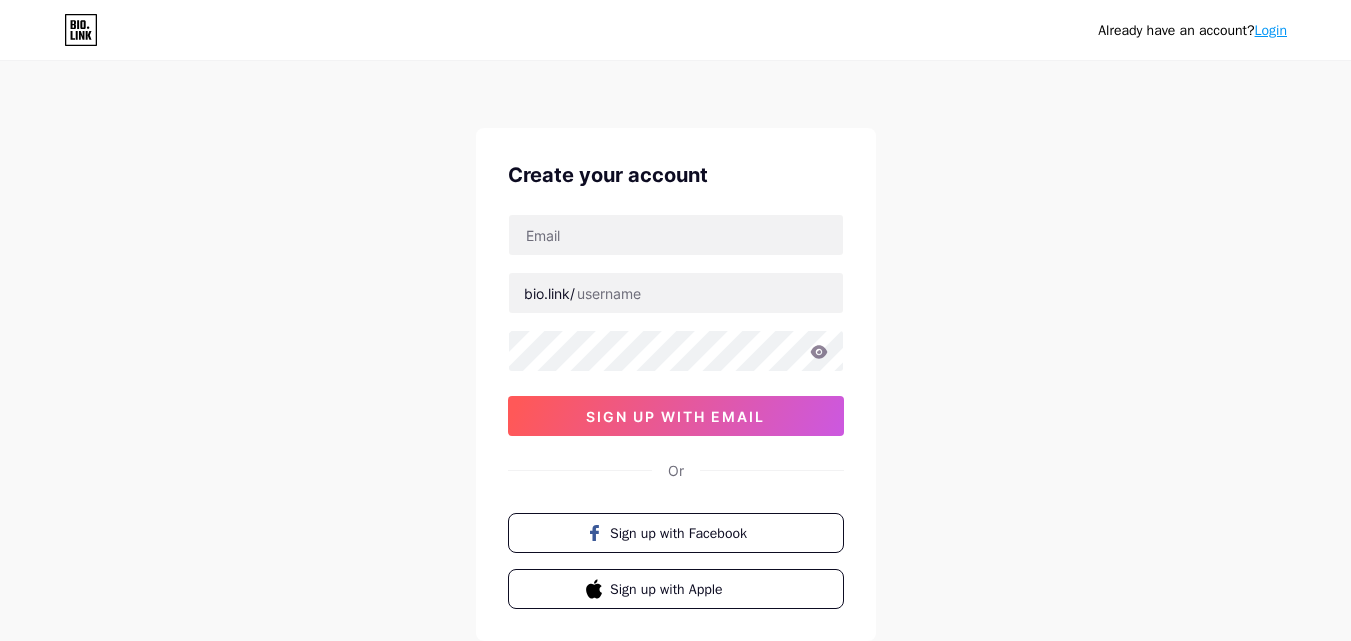 scroll, scrollTop: 0, scrollLeft: 0, axis: both 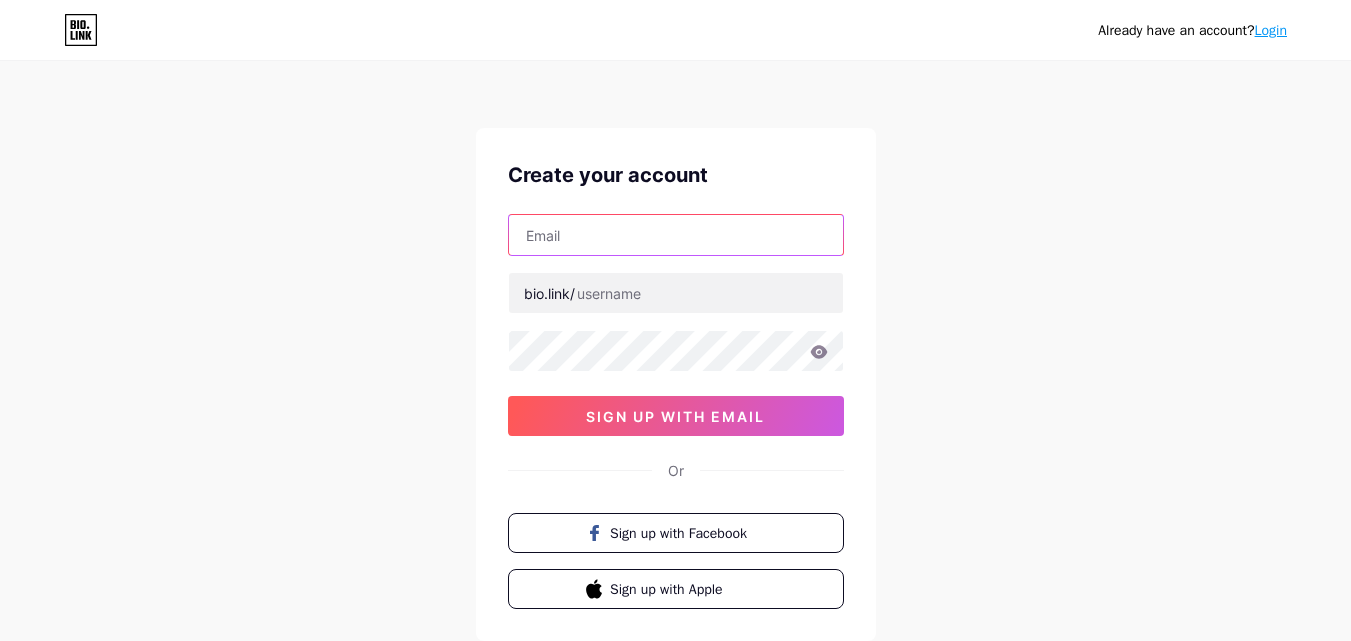 click at bounding box center [676, 235] 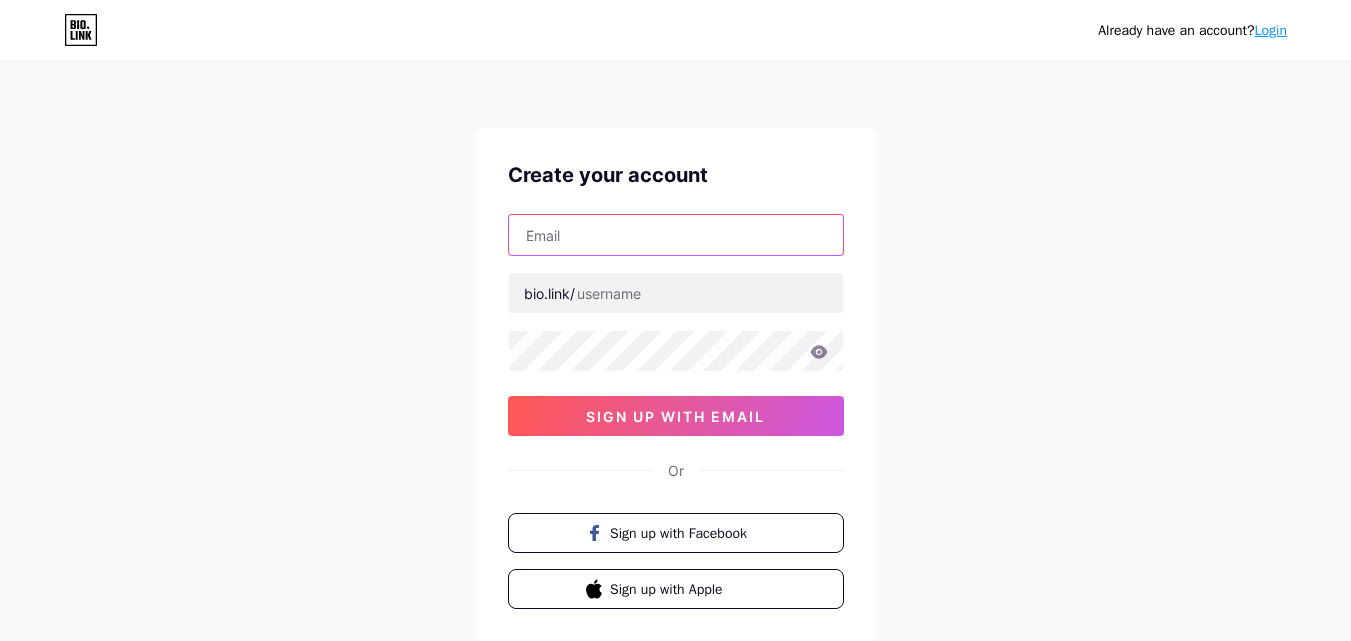 type on "shirleyclement441@example.com" 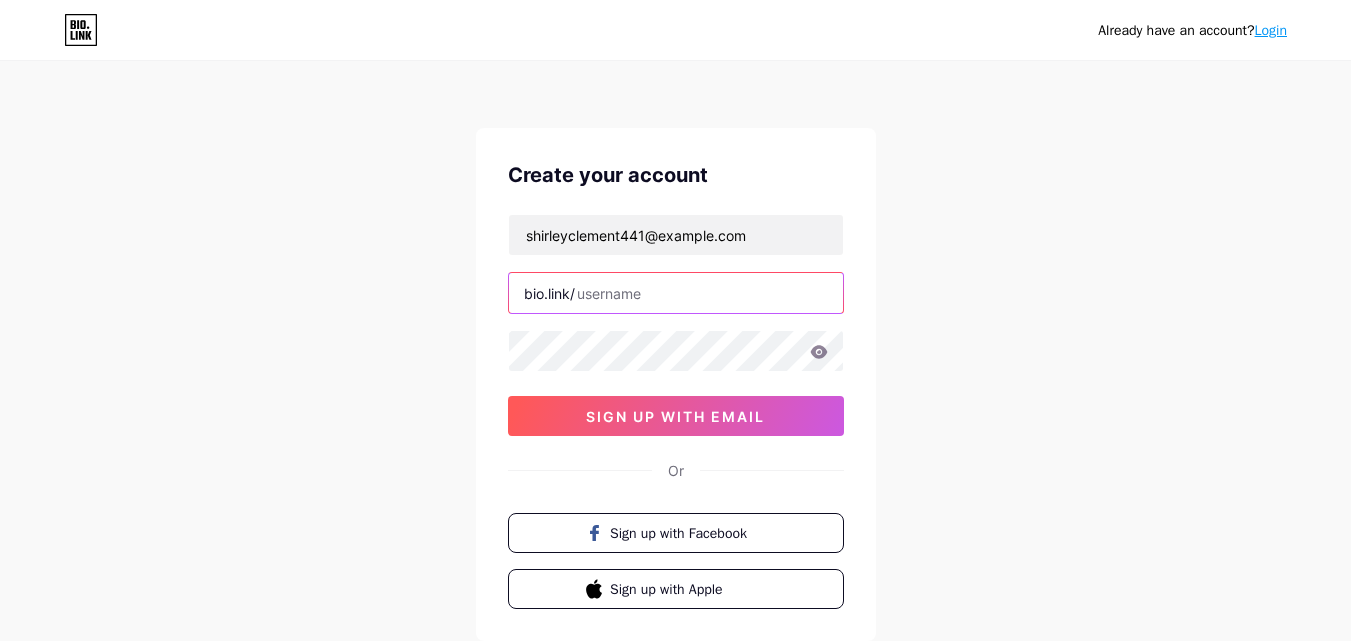 click at bounding box center [676, 293] 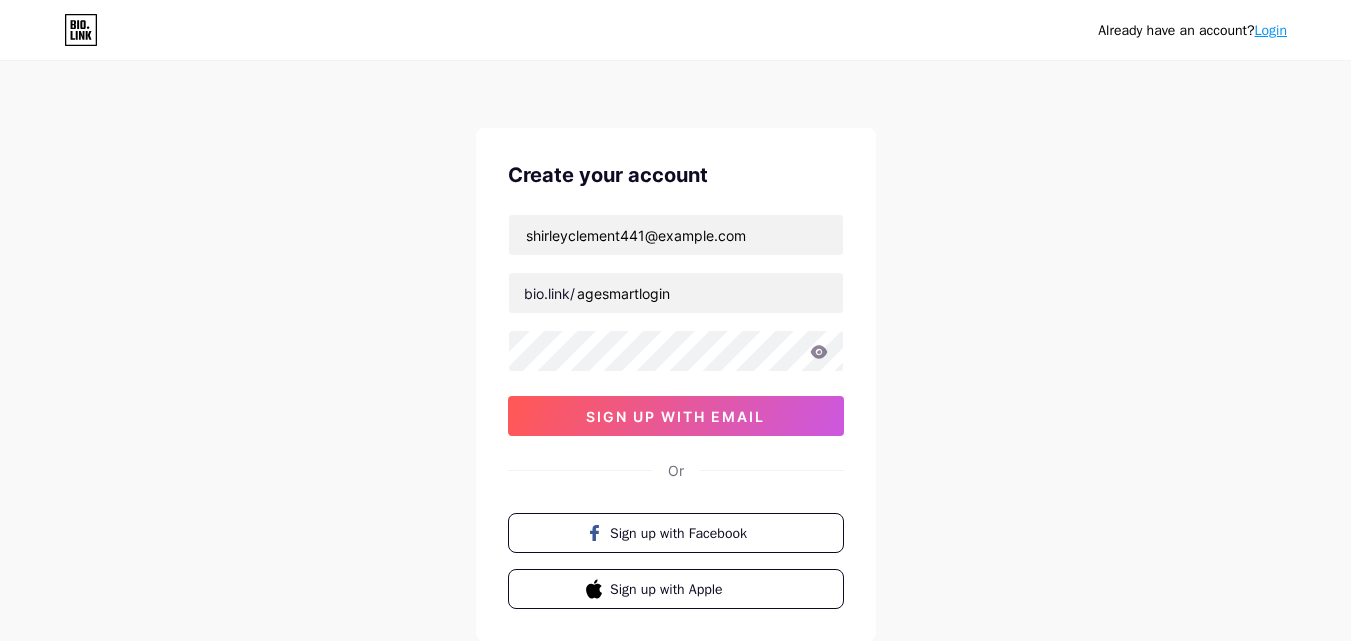 click at bounding box center (676, 351) 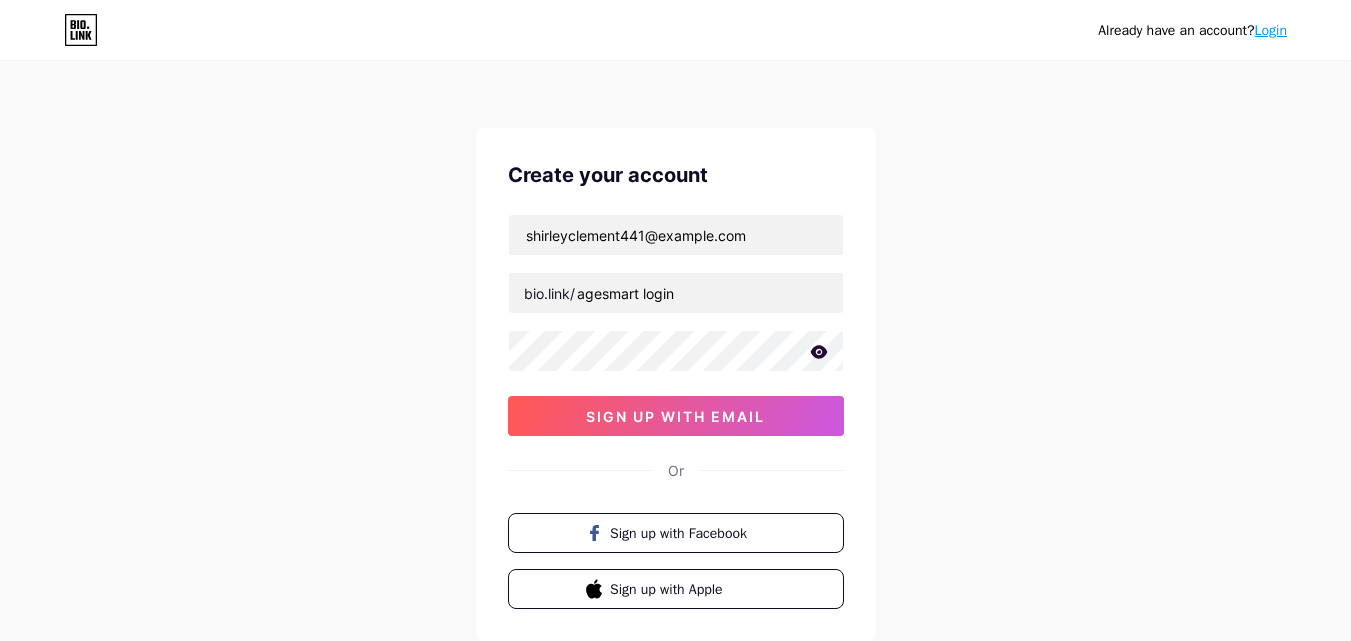 click 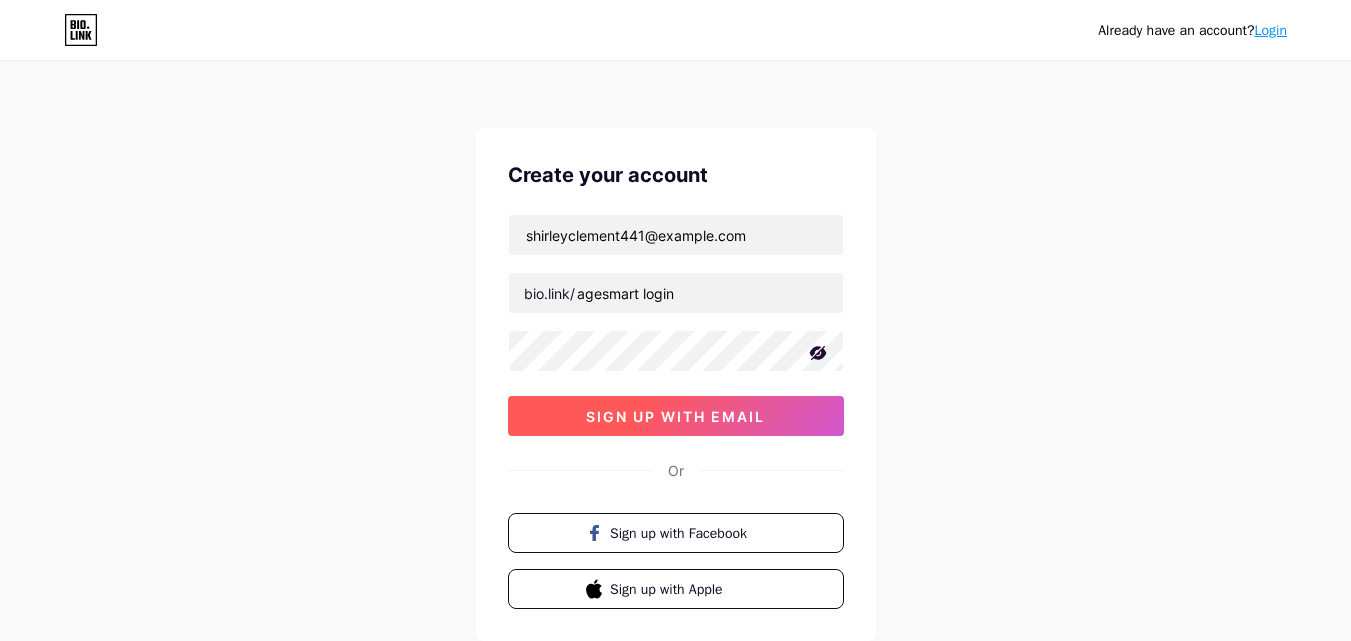 click on "sign up with email" at bounding box center [675, 416] 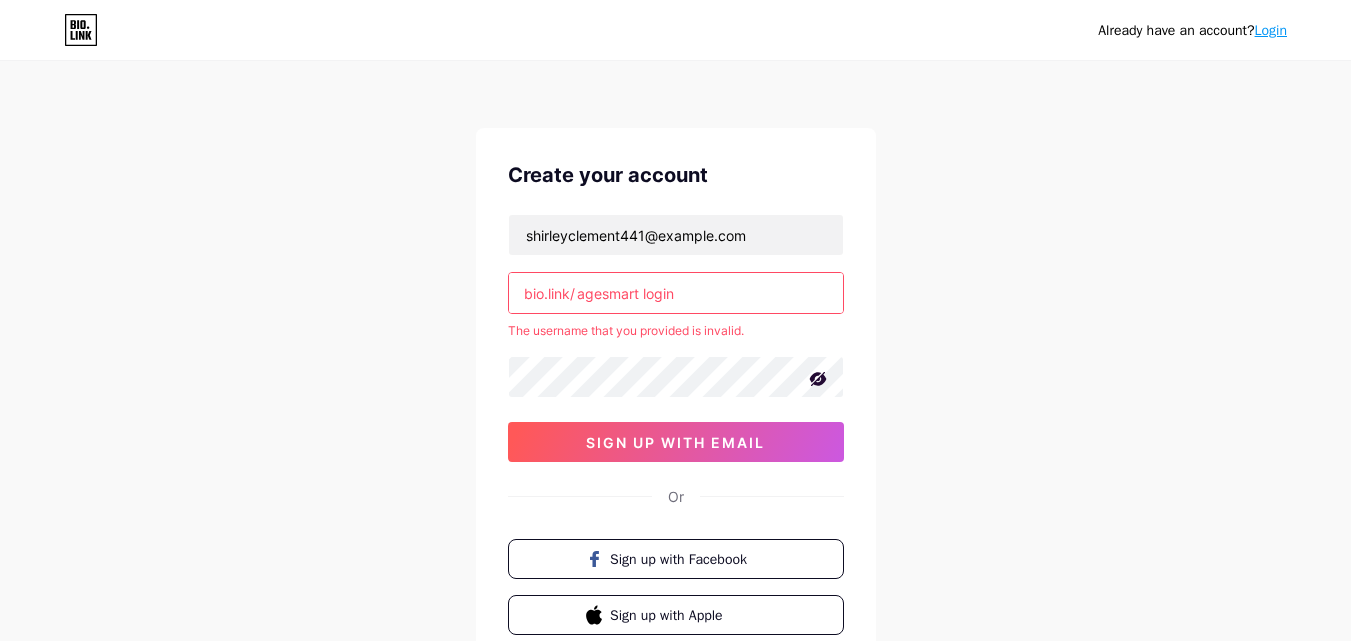 click on "agesmart login" at bounding box center [676, 293] 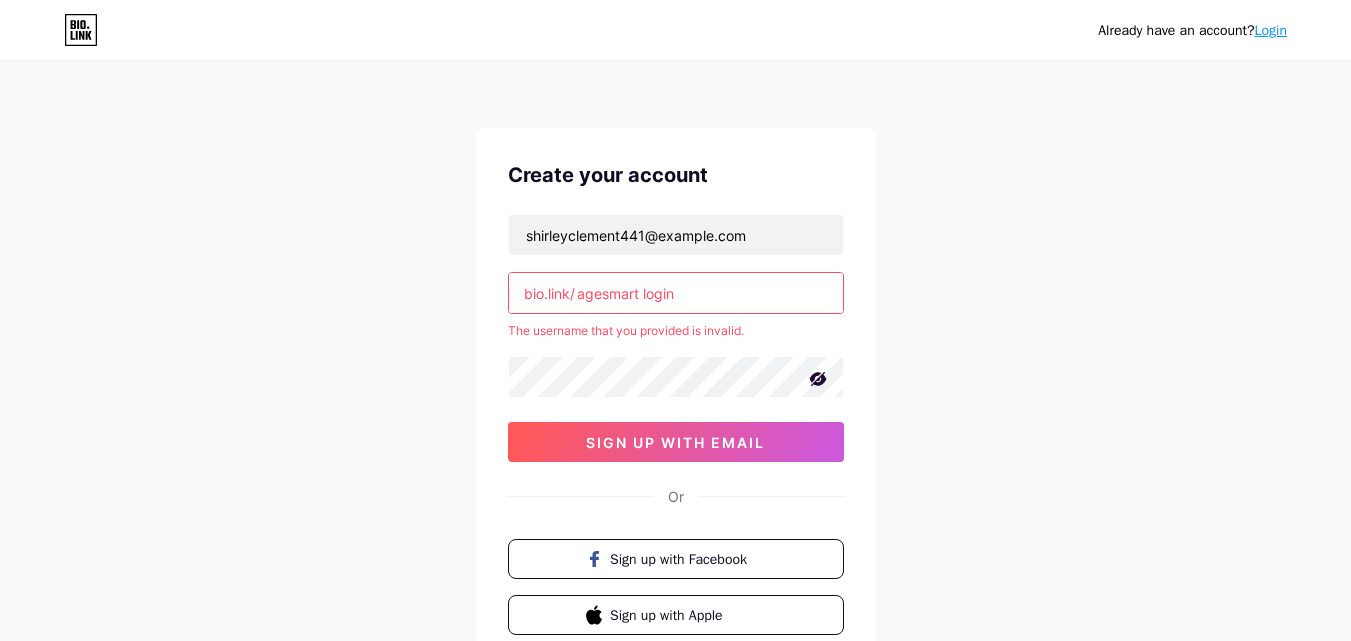 click on "agesmart login" at bounding box center (676, 293) 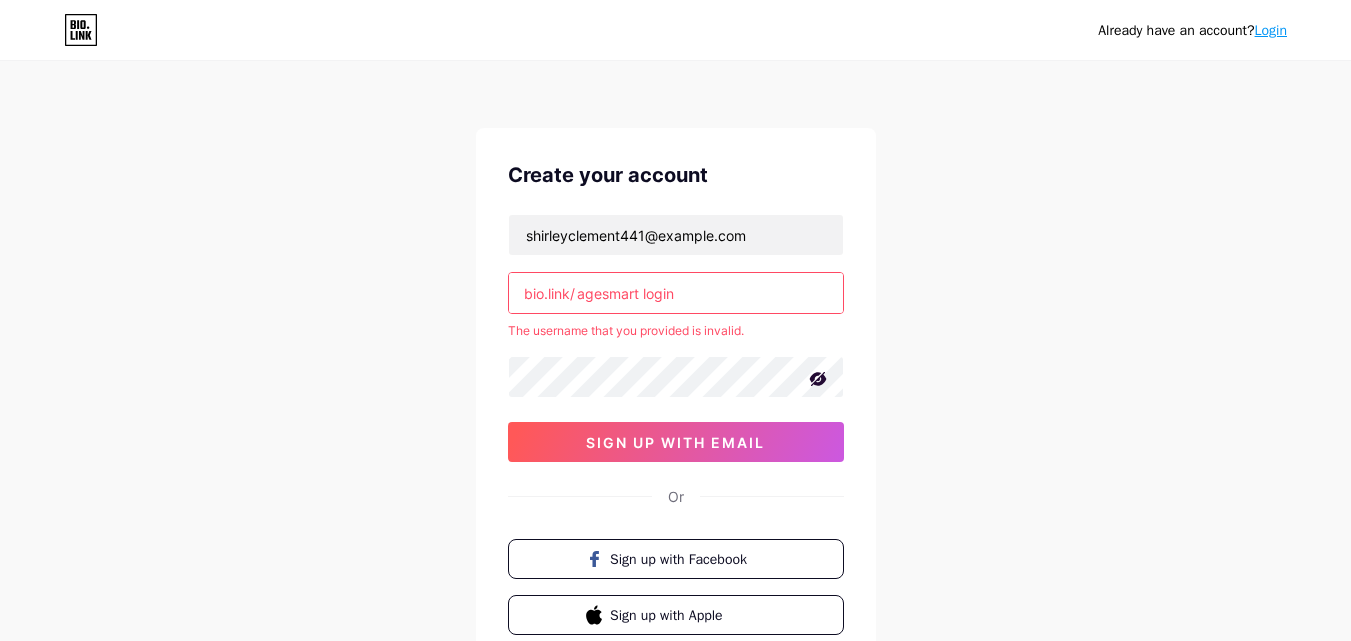 click on "agesmart login" at bounding box center [676, 293] 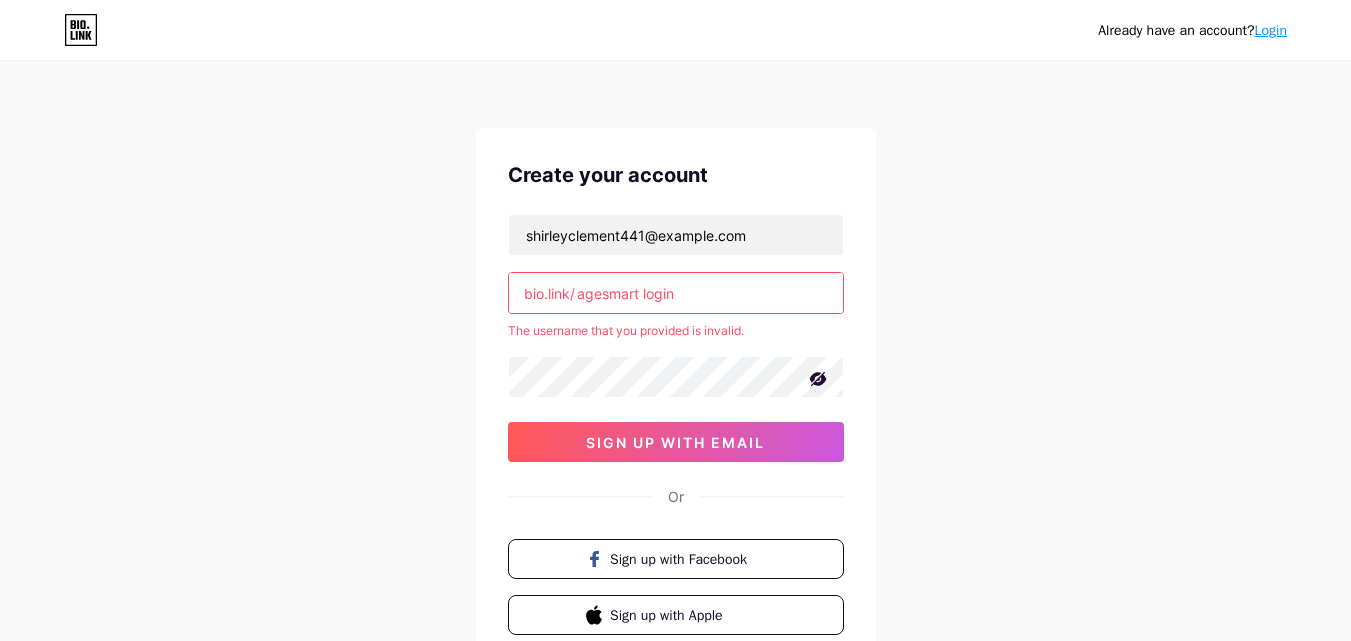 drag, startPoint x: 698, startPoint y: 291, endPoint x: 577, endPoint y: 297, distance: 121.14867 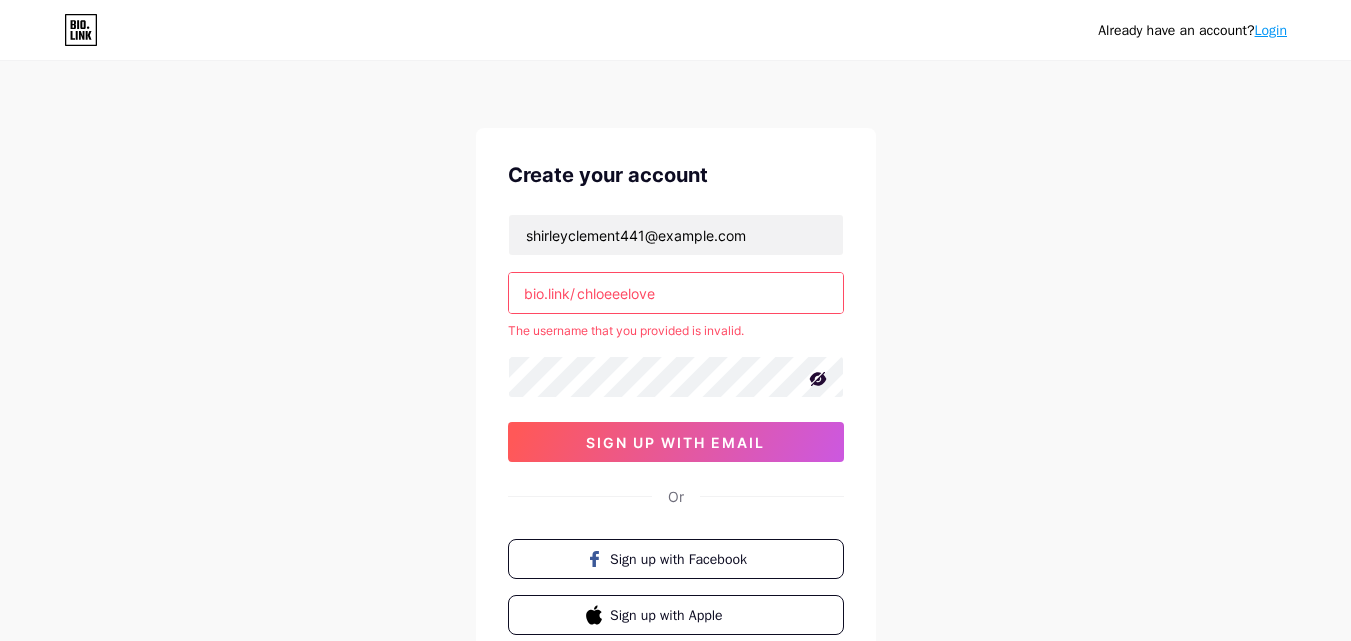 drag, startPoint x: 649, startPoint y: 292, endPoint x: 660, endPoint y: 293, distance: 11.045361 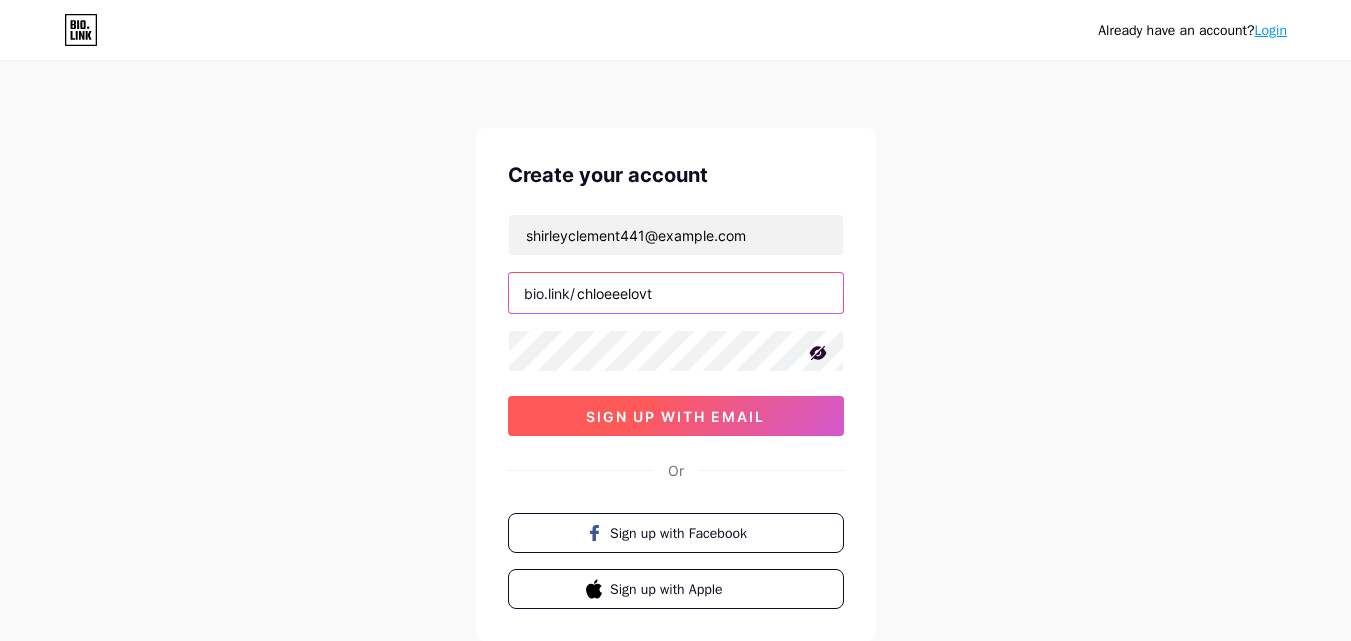 type on "chloeeelovt" 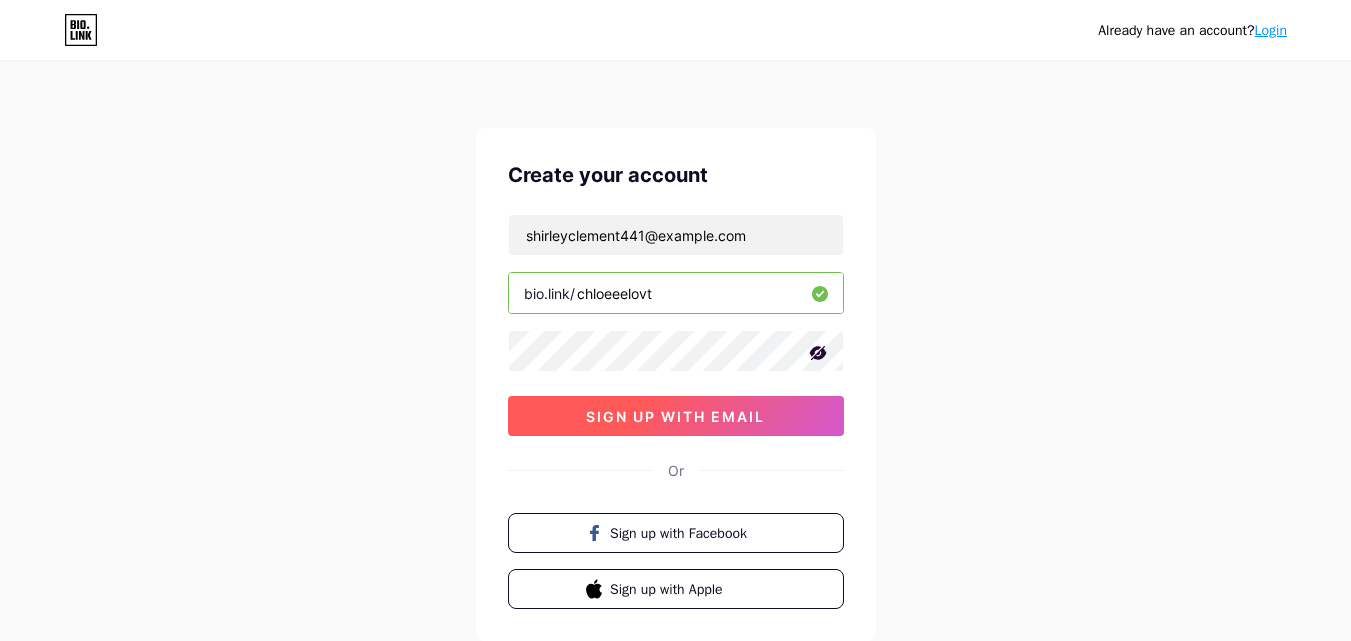 click on "sign up with email" at bounding box center (675, 416) 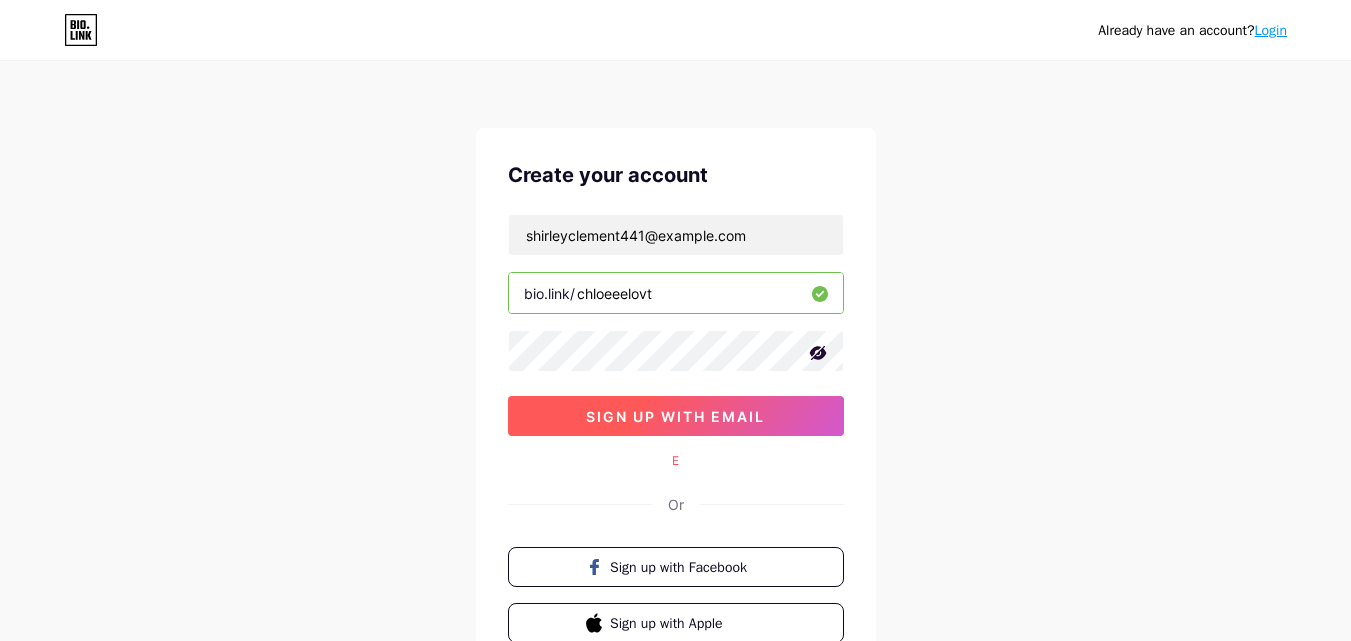 click on "sign up with email" at bounding box center [675, 416] 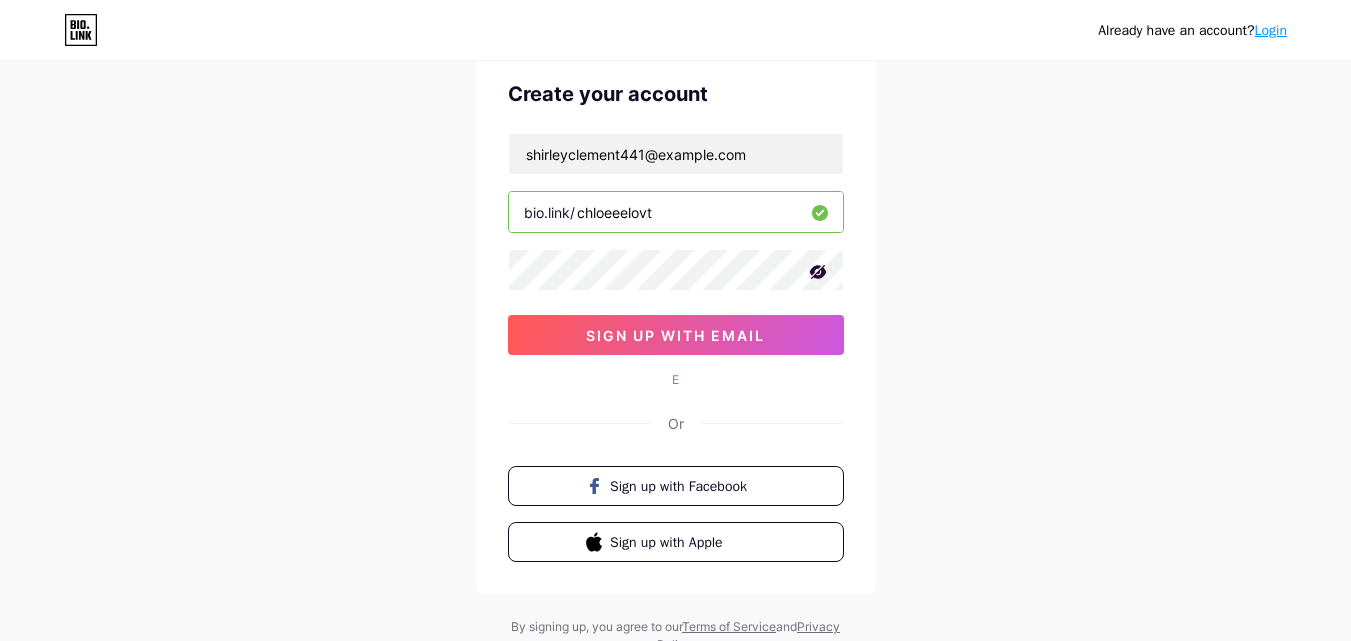 scroll, scrollTop: 0, scrollLeft: 0, axis: both 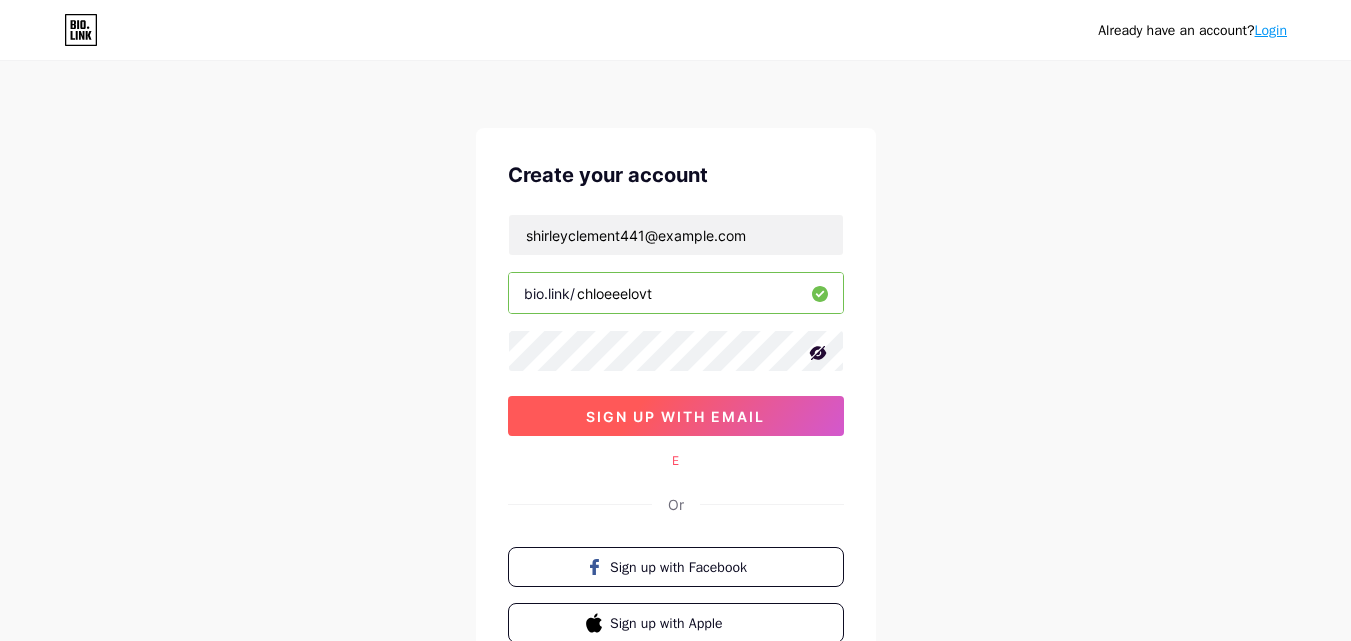 click on "sign up with email" at bounding box center (675, 416) 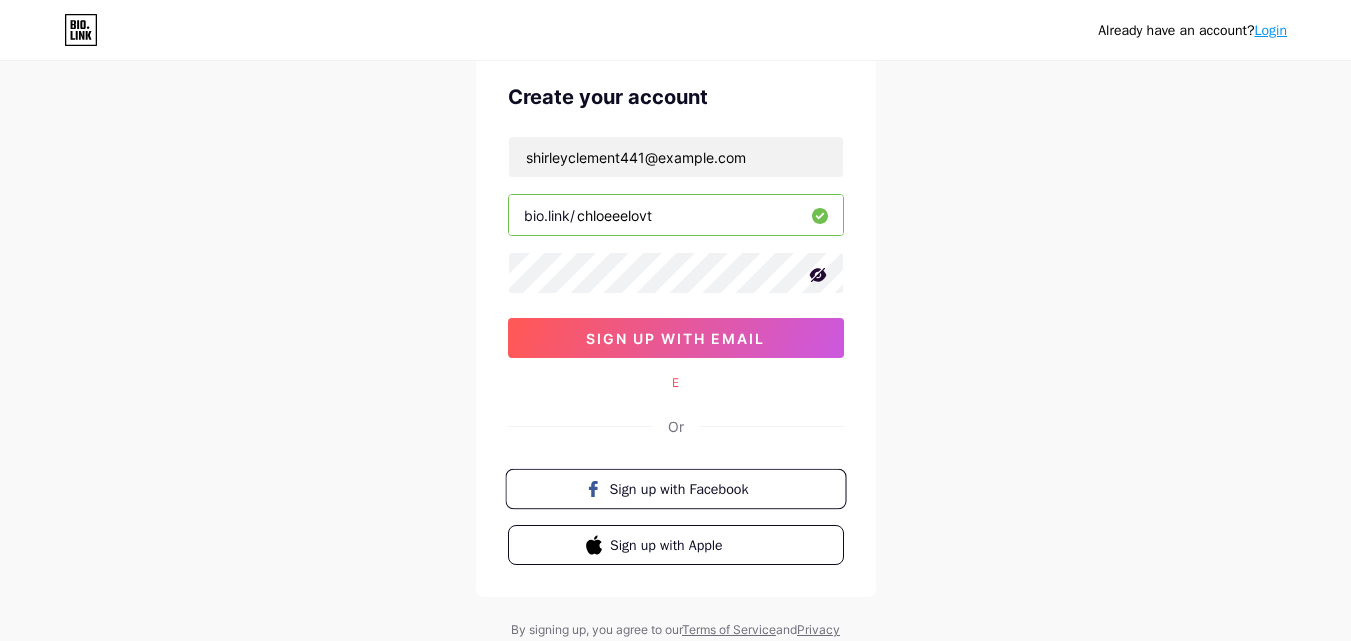 scroll, scrollTop: 158, scrollLeft: 0, axis: vertical 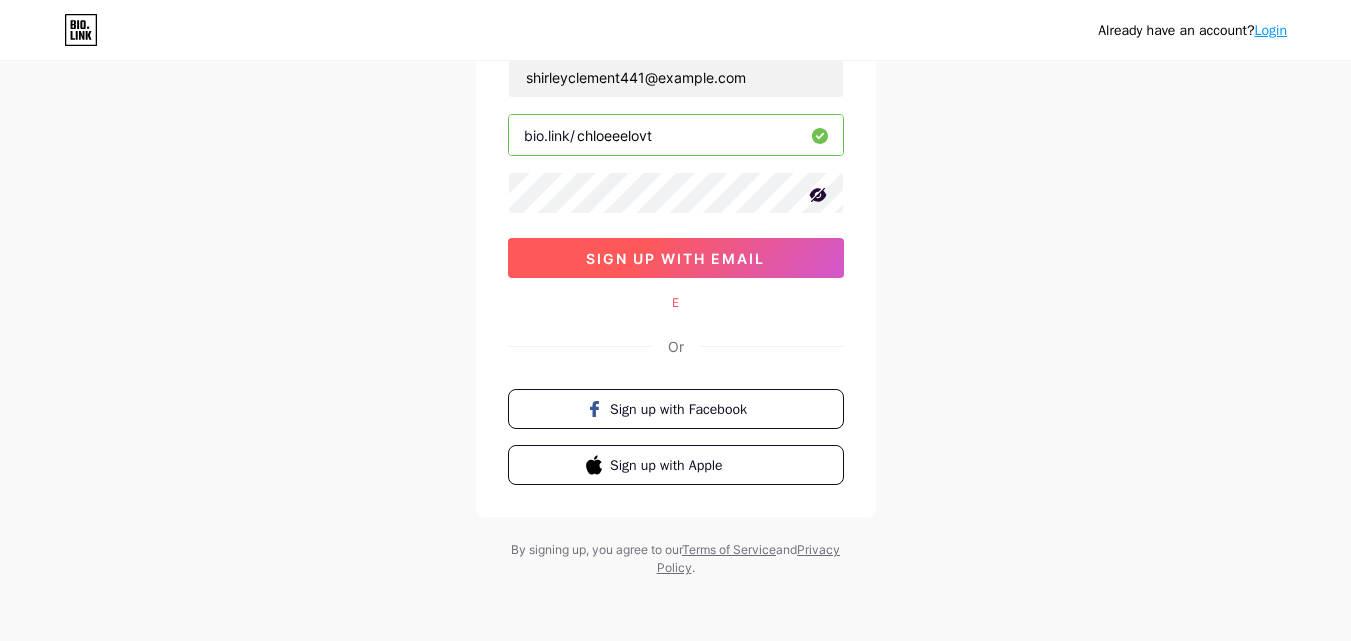click on "sign up with email" at bounding box center [675, 258] 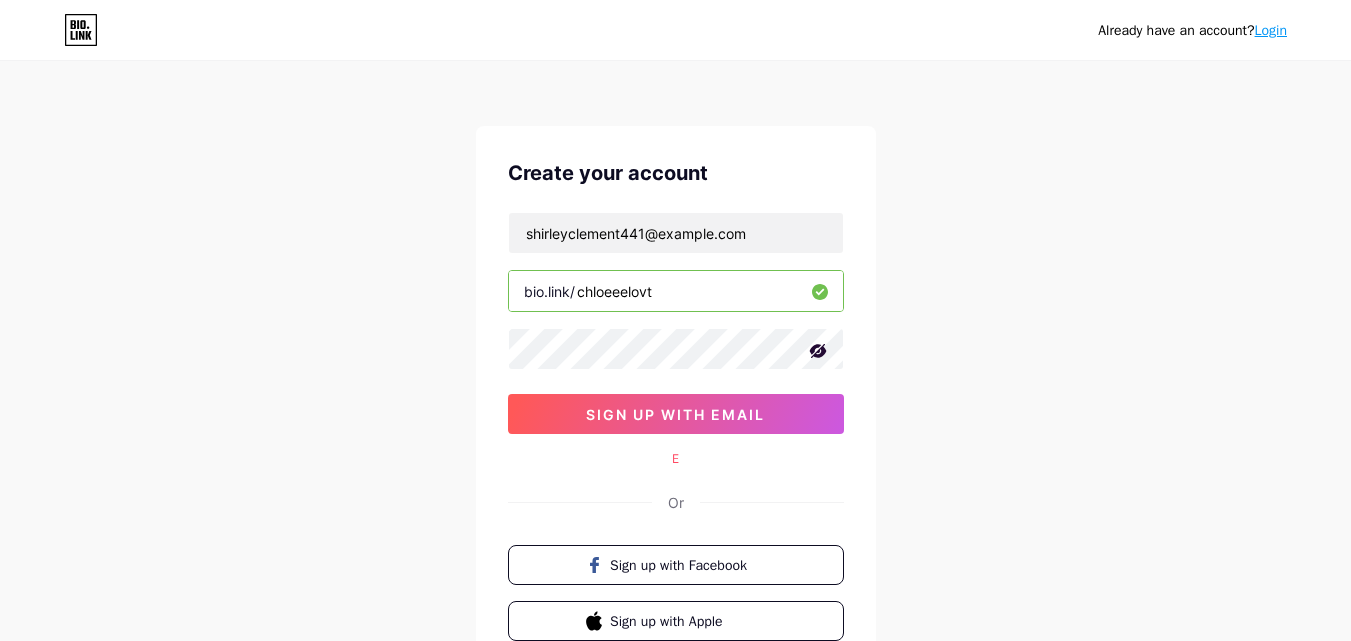 scroll, scrollTop: 0, scrollLeft: 0, axis: both 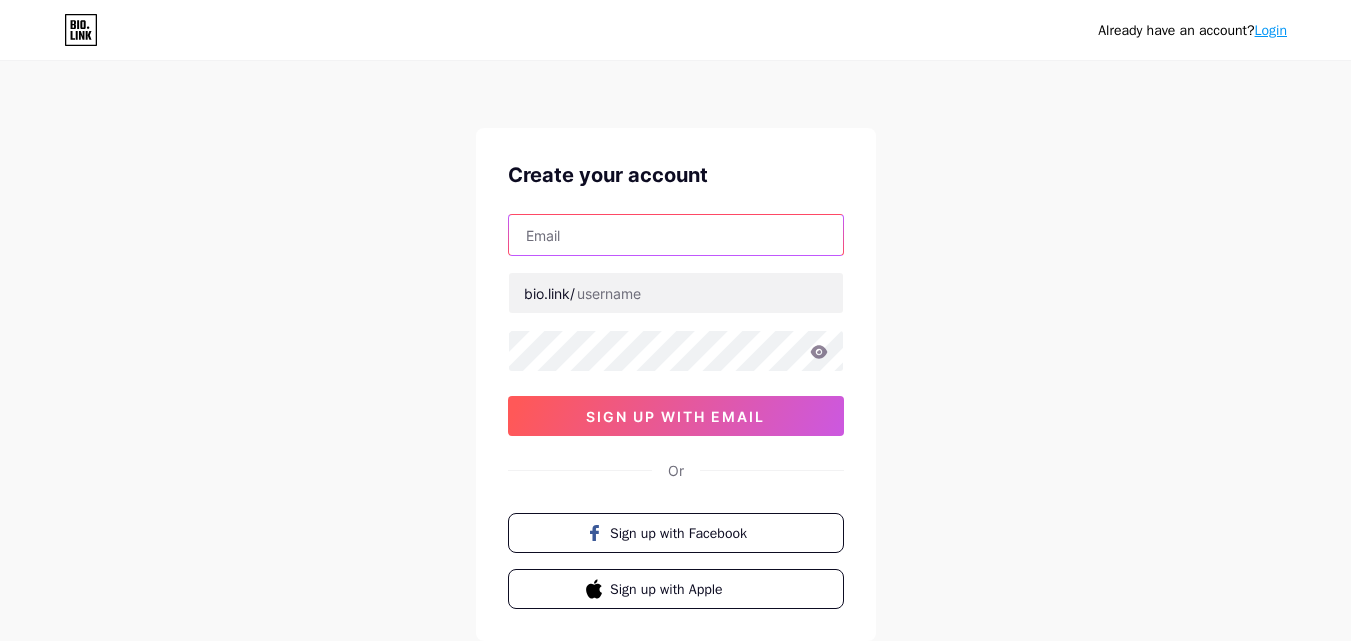 click at bounding box center (676, 235) 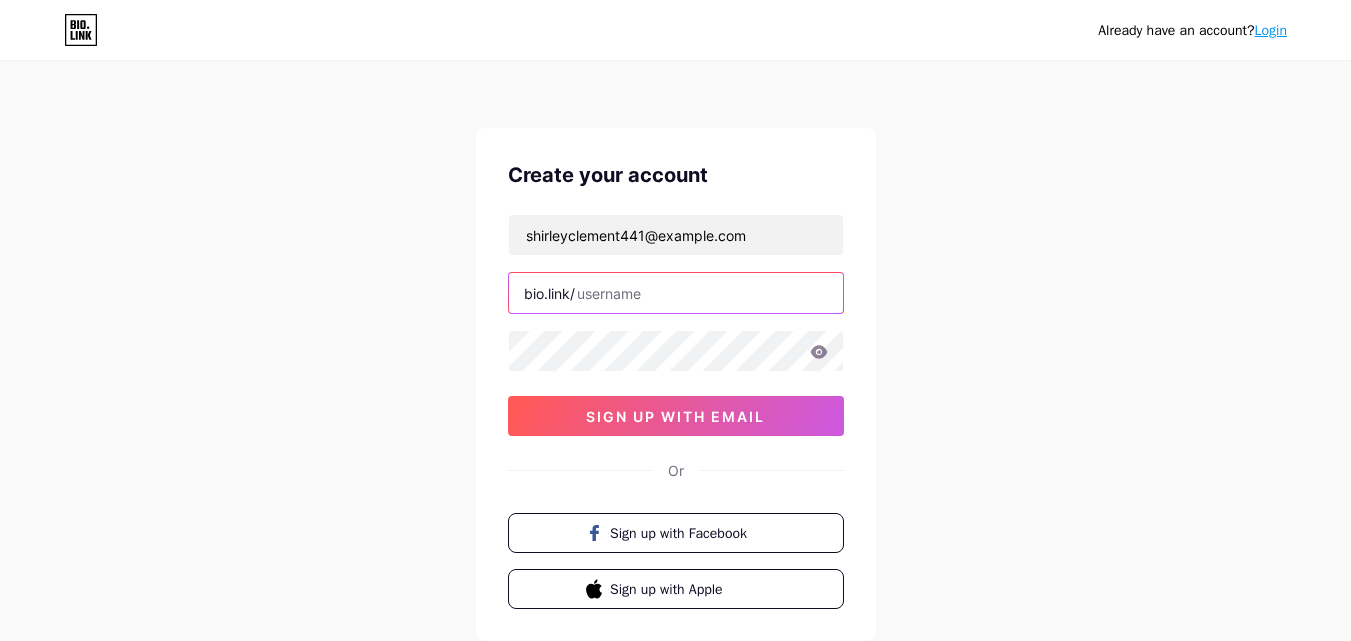 click at bounding box center (676, 293) 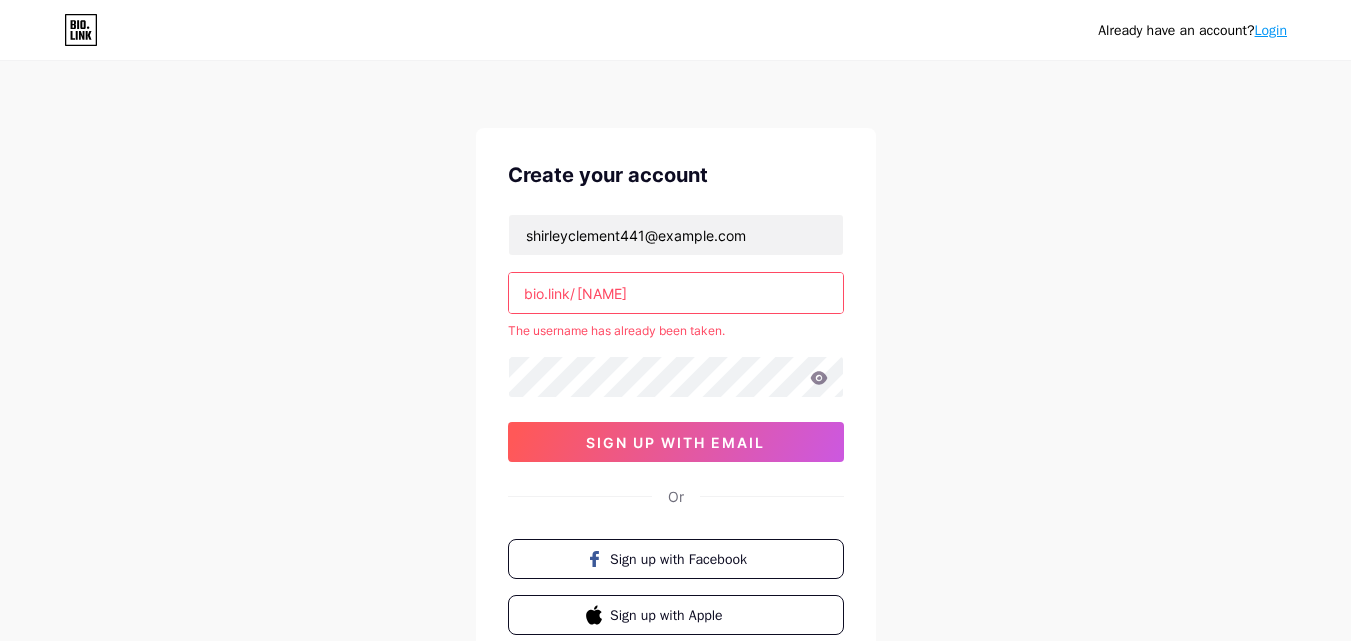click on "chloeeelove" at bounding box center (676, 293) 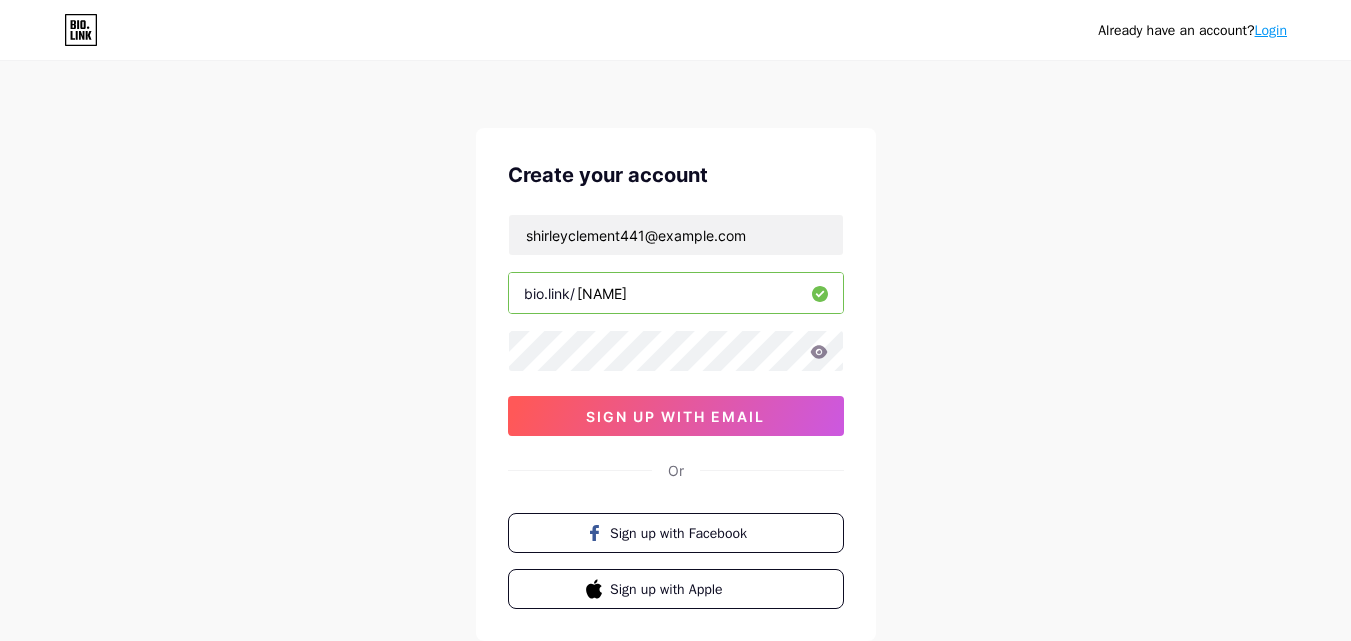 type on "chloeeelovr" 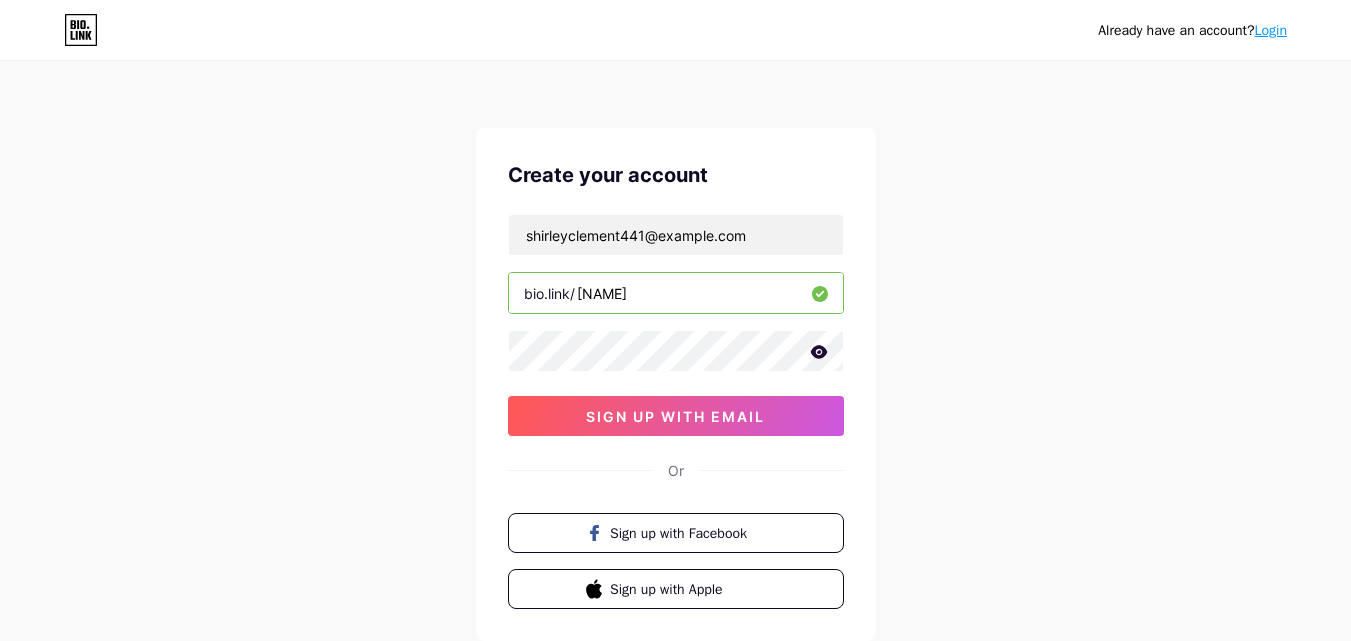 click 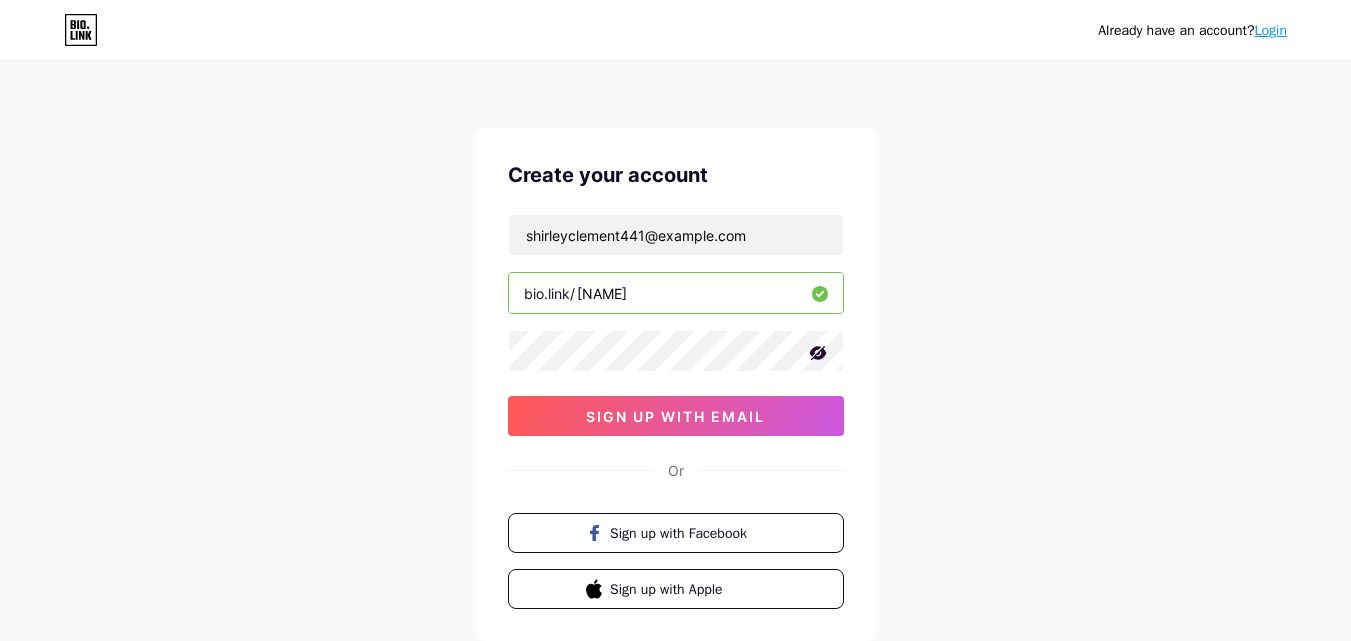 click 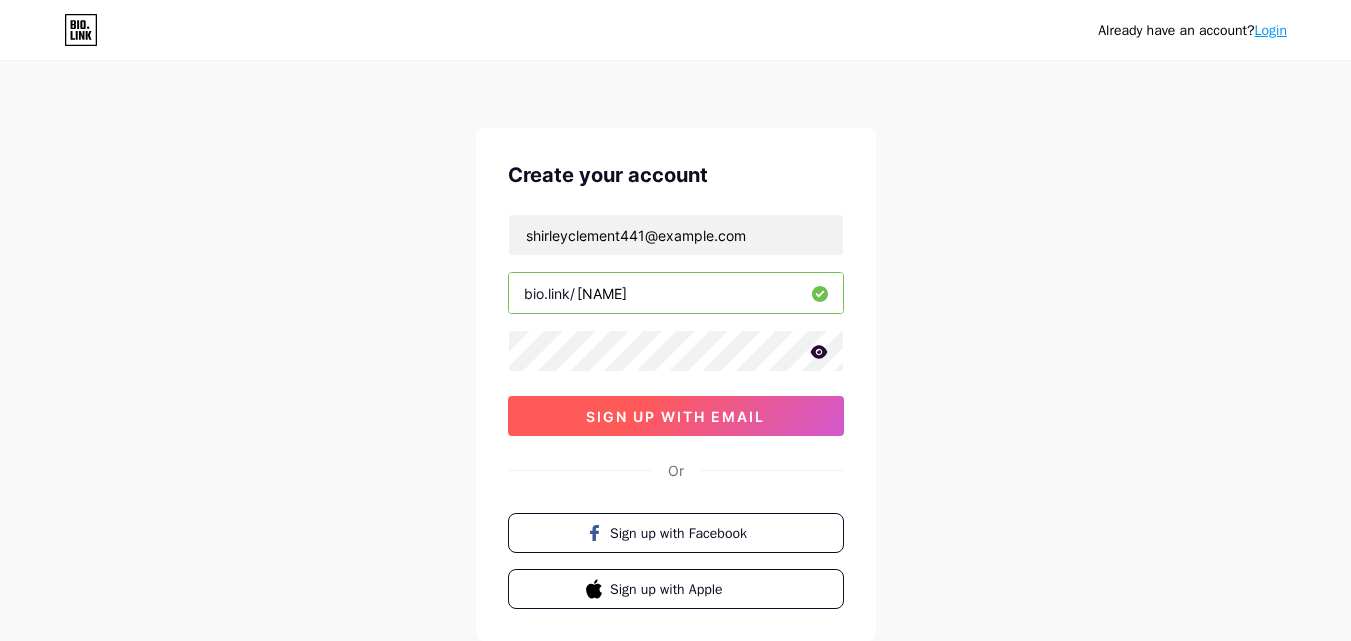 click on "sign up with email" at bounding box center [675, 416] 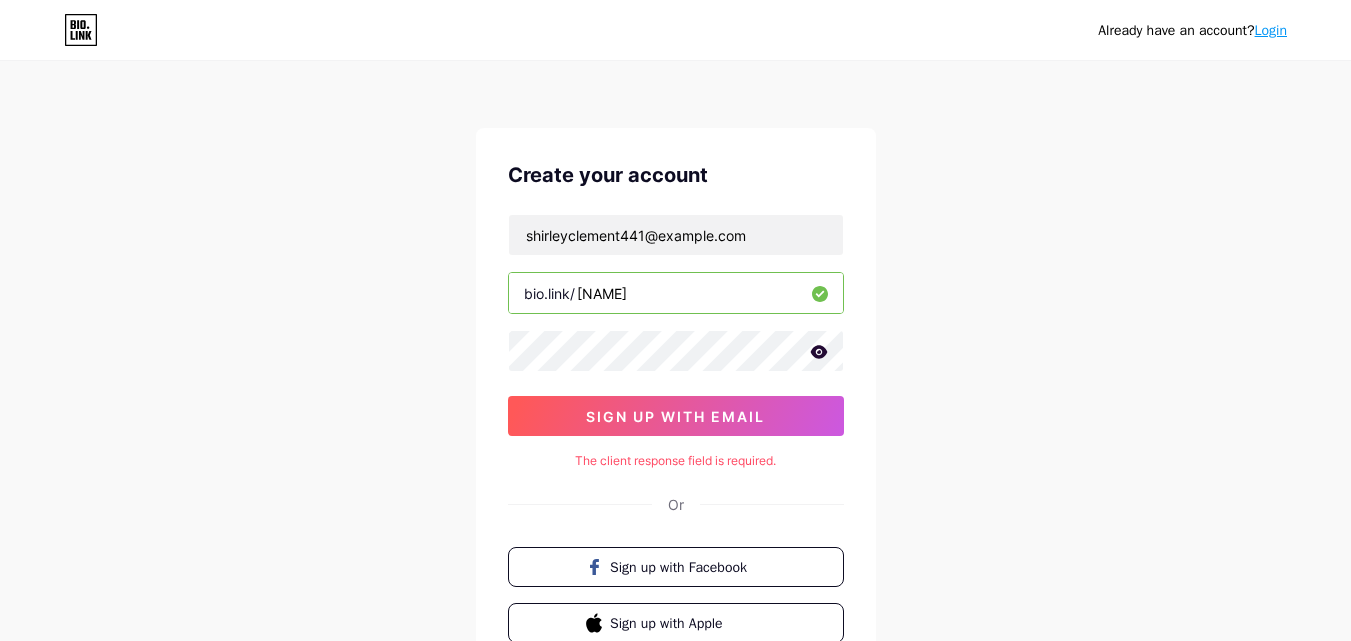 click 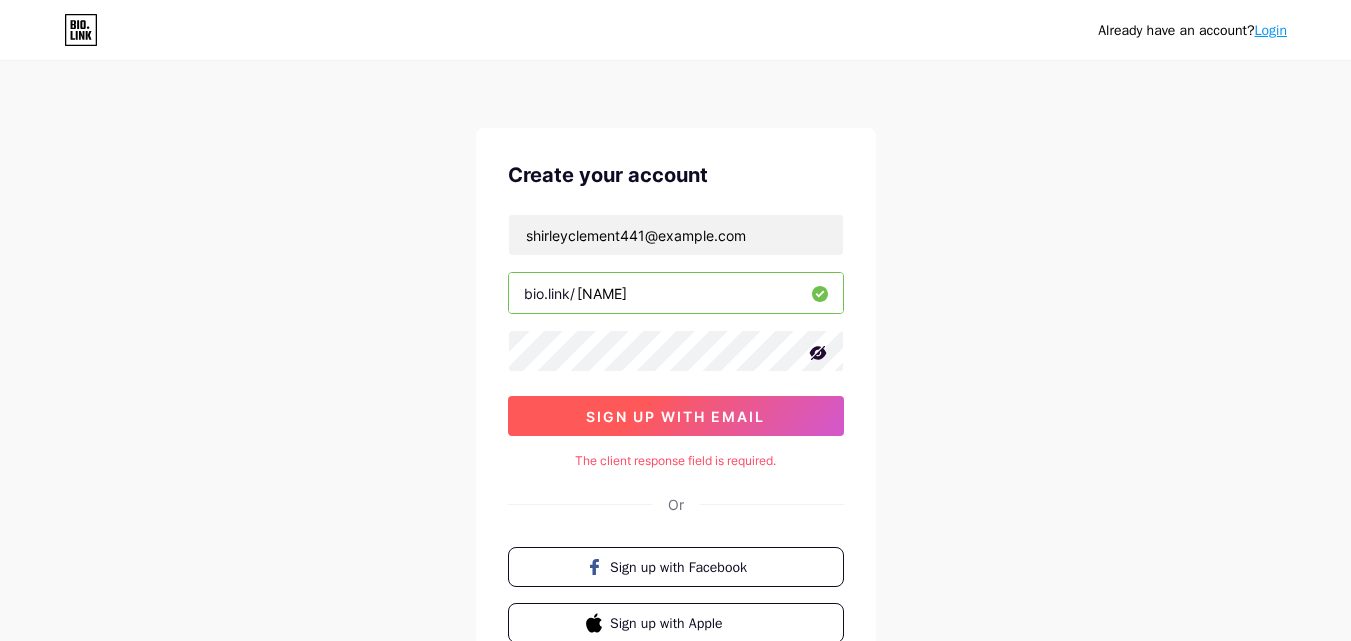 click on "sign up with email" at bounding box center (675, 416) 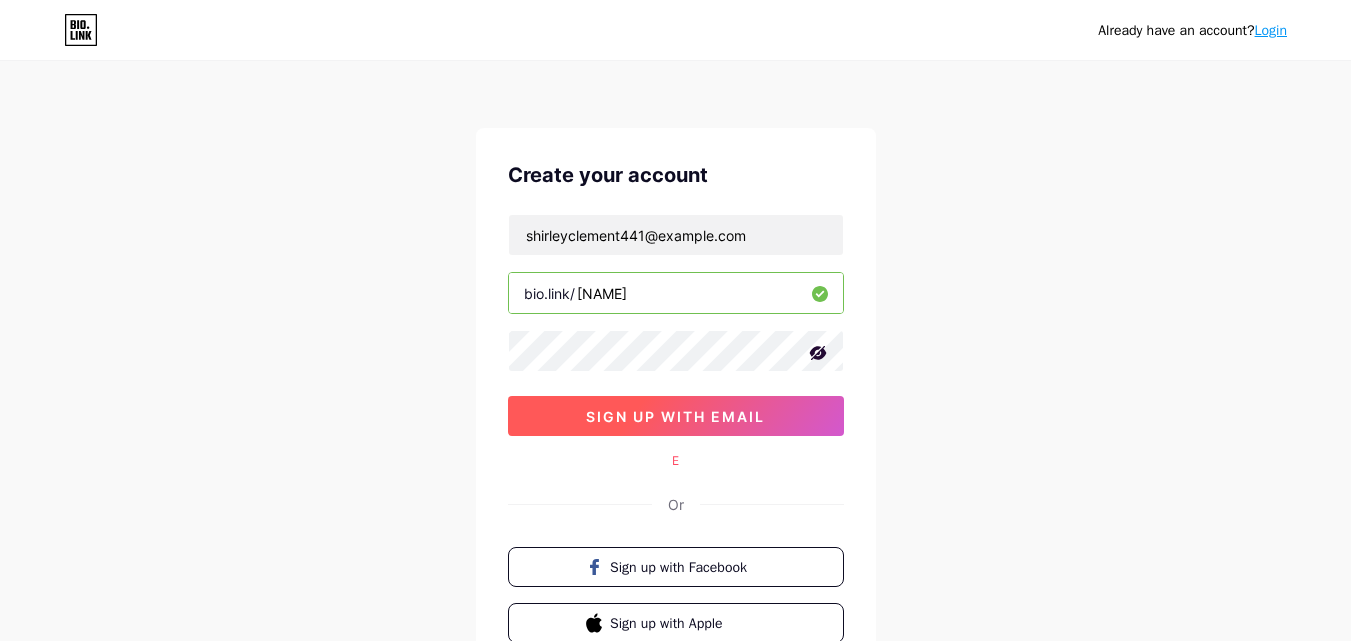 click on "sign up with email" at bounding box center (675, 416) 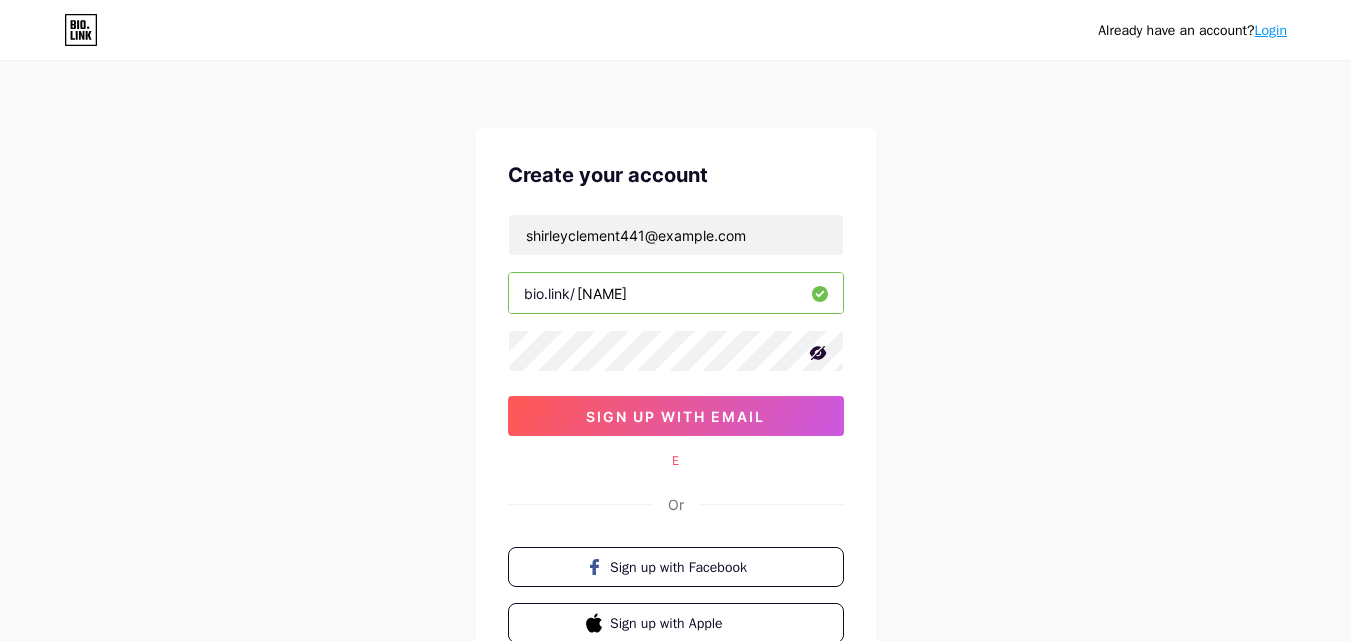 click 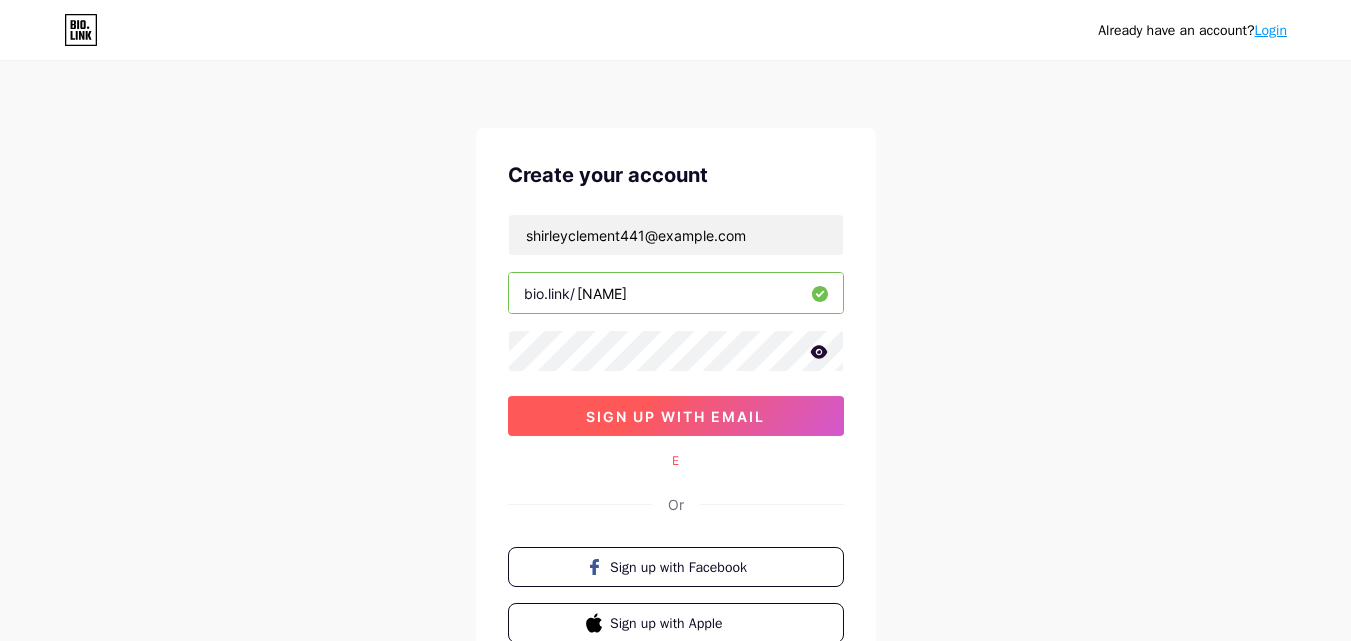 click on "sign up with email" at bounding box center [675, 416] 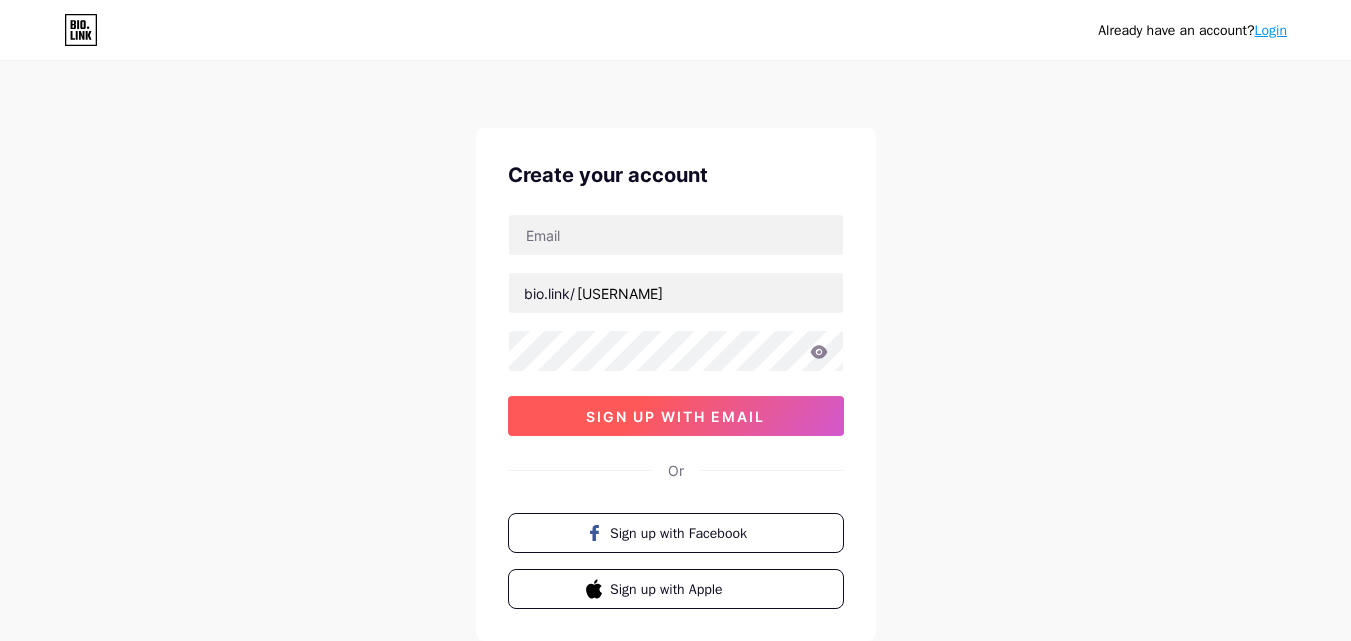 scroll, scrollTop: 0, scrollLeft: 0, axis: both 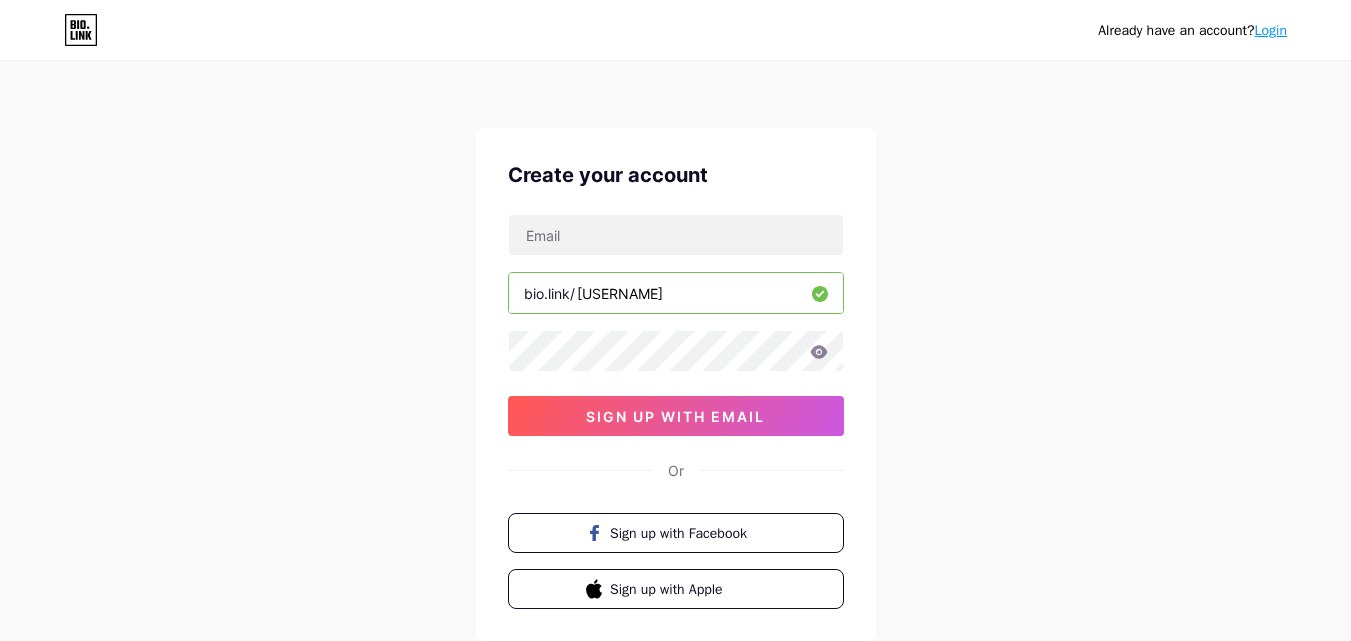 click 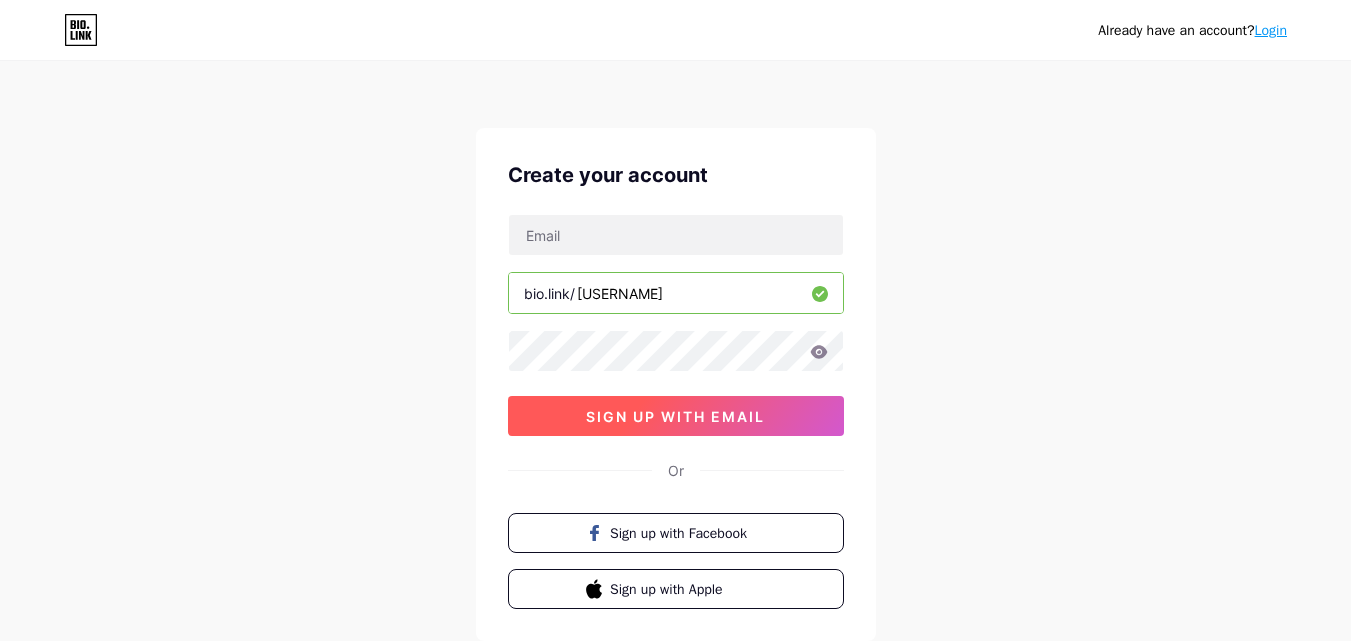 click on "sign up with email" at bounding box center [675, 416] 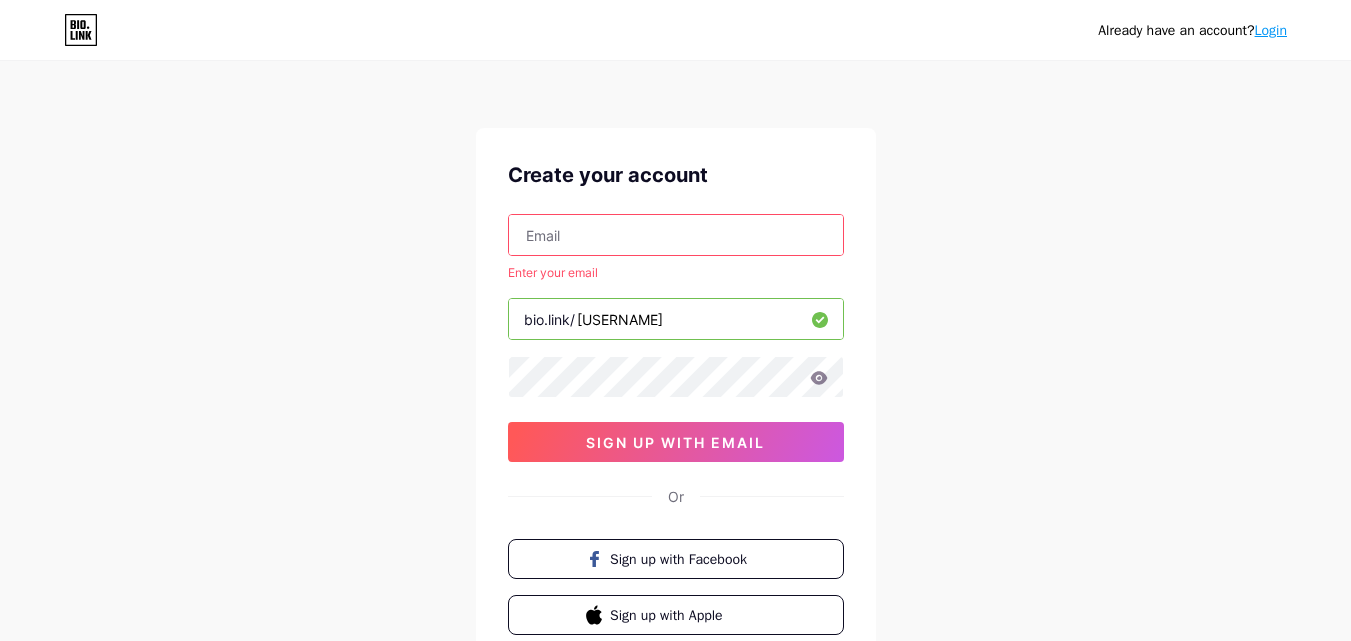 click at bounding box center (676, 235) 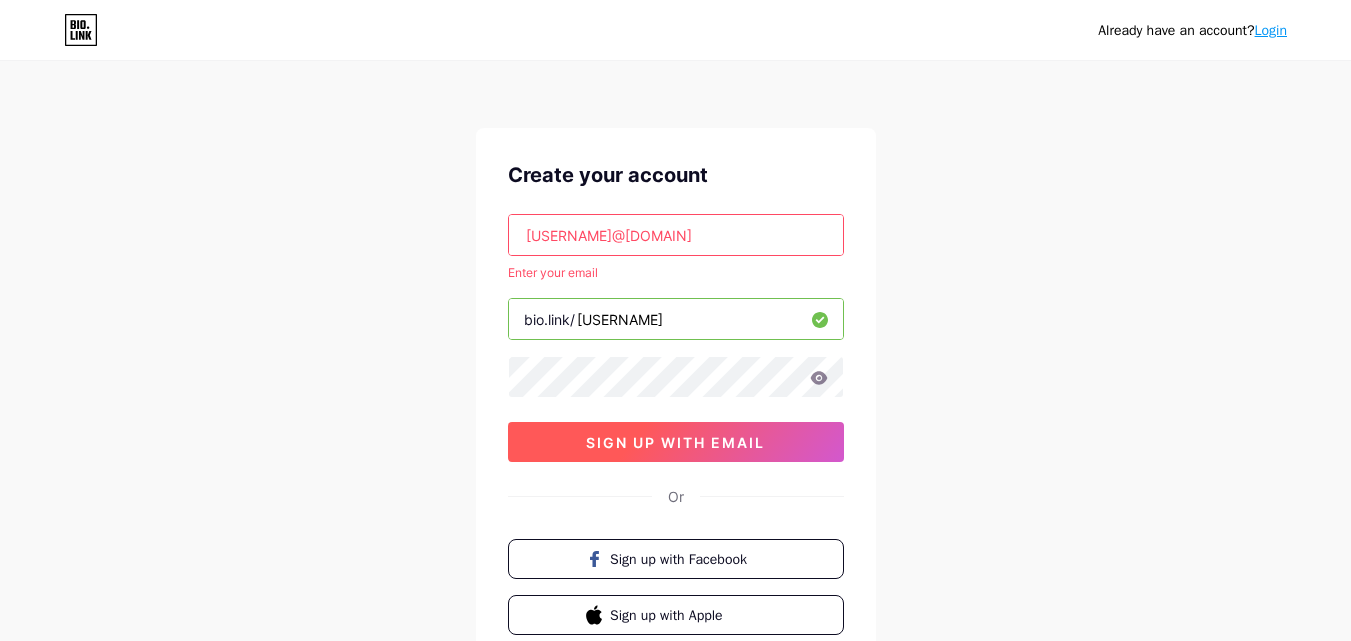 click on "sign up with email" at bounding box center [675, 442] 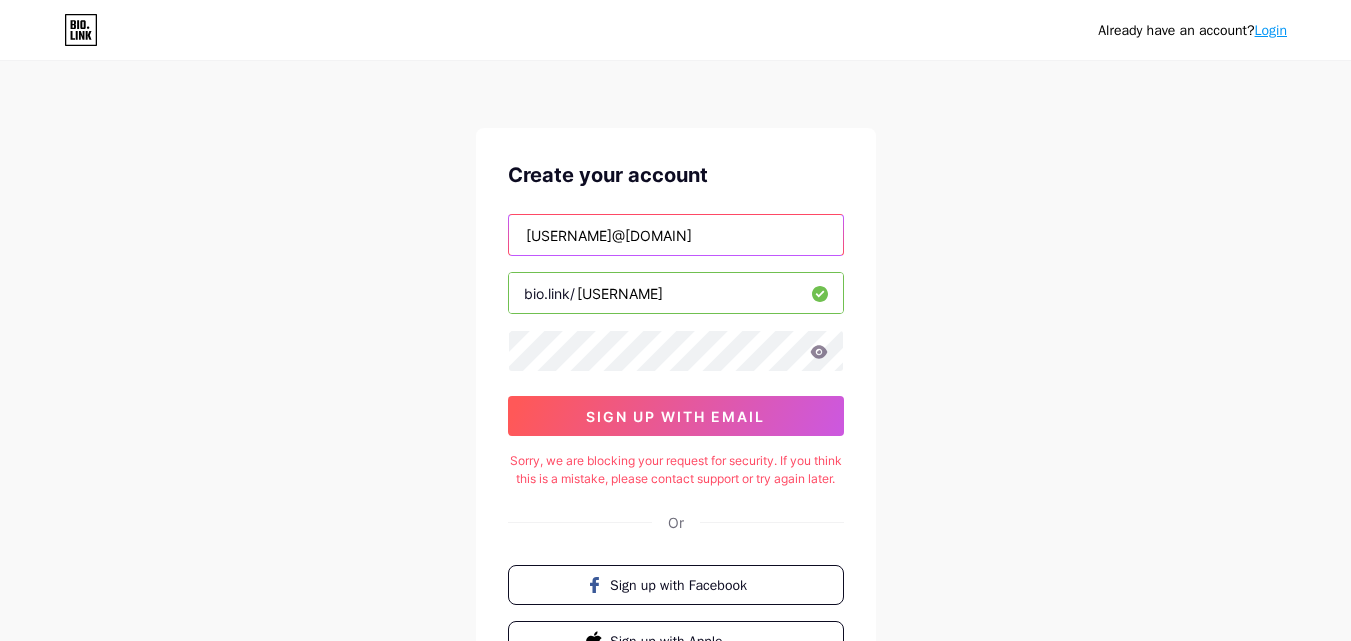 click on "[USERNAME]@[DOMAIN]" at bounding box center [676, 235] 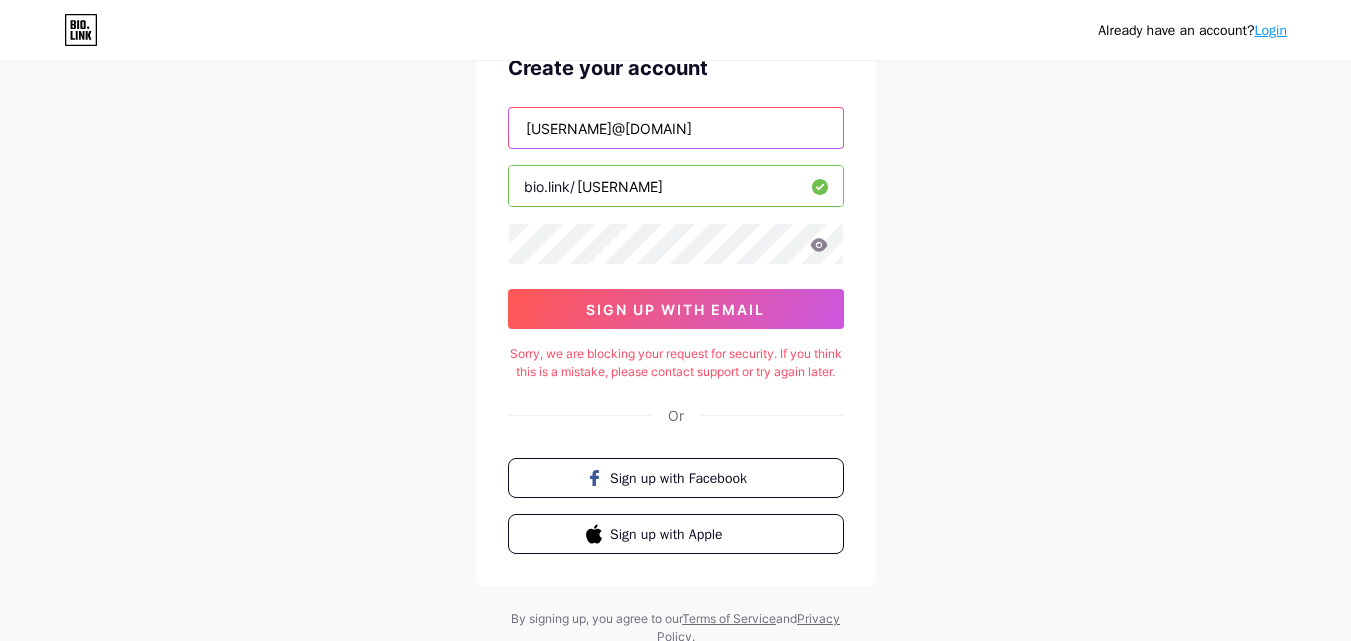 scroll, scrollTop: 0, scrollLeft: 0, axis: both 